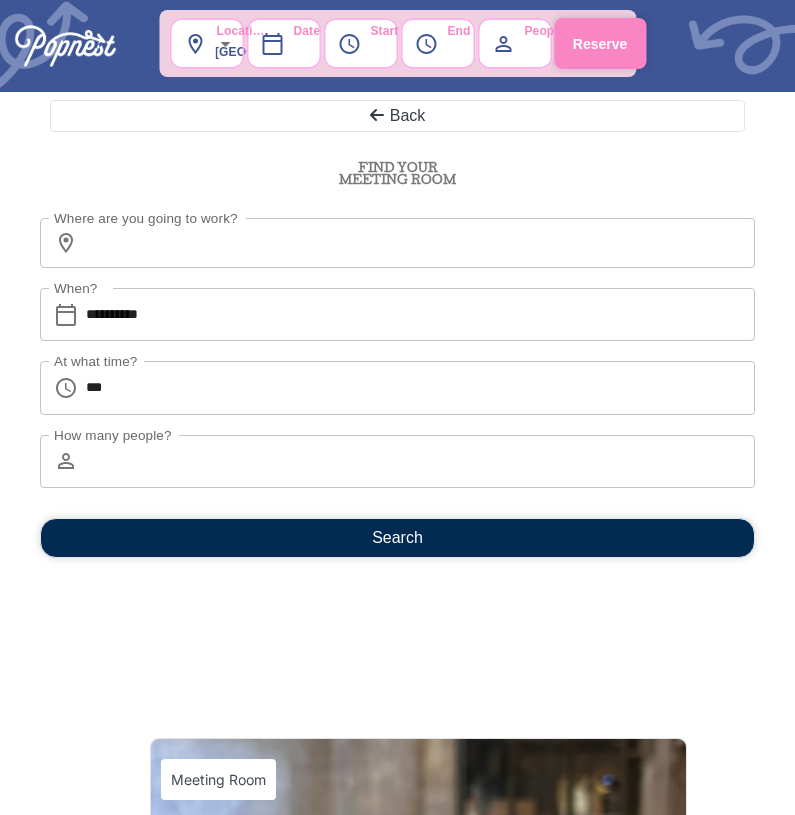scroll, scrollTop: 0, scrollLeft: 0, axis: both 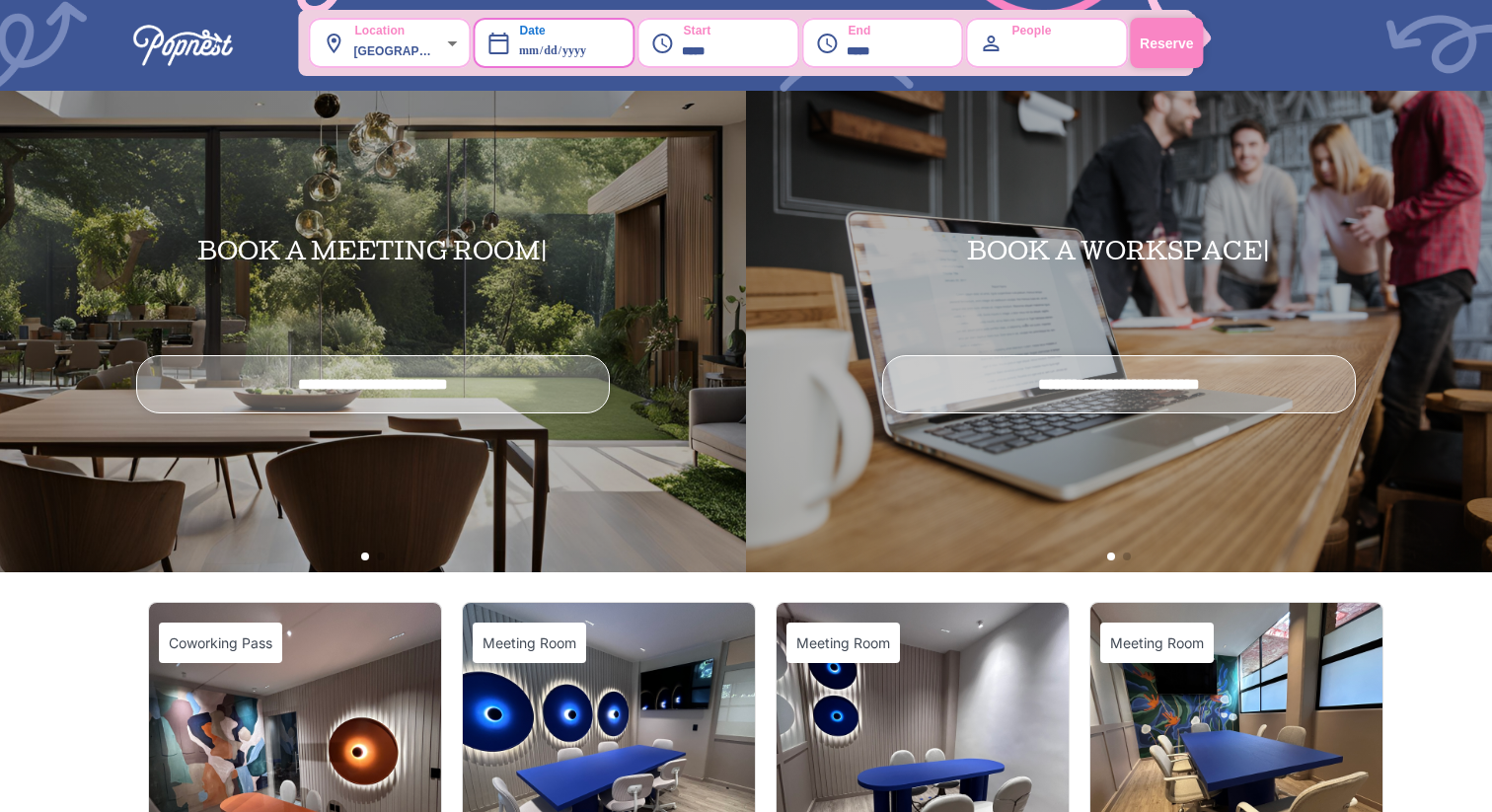 click on "Reserve" at bounding box center [1166, 42] 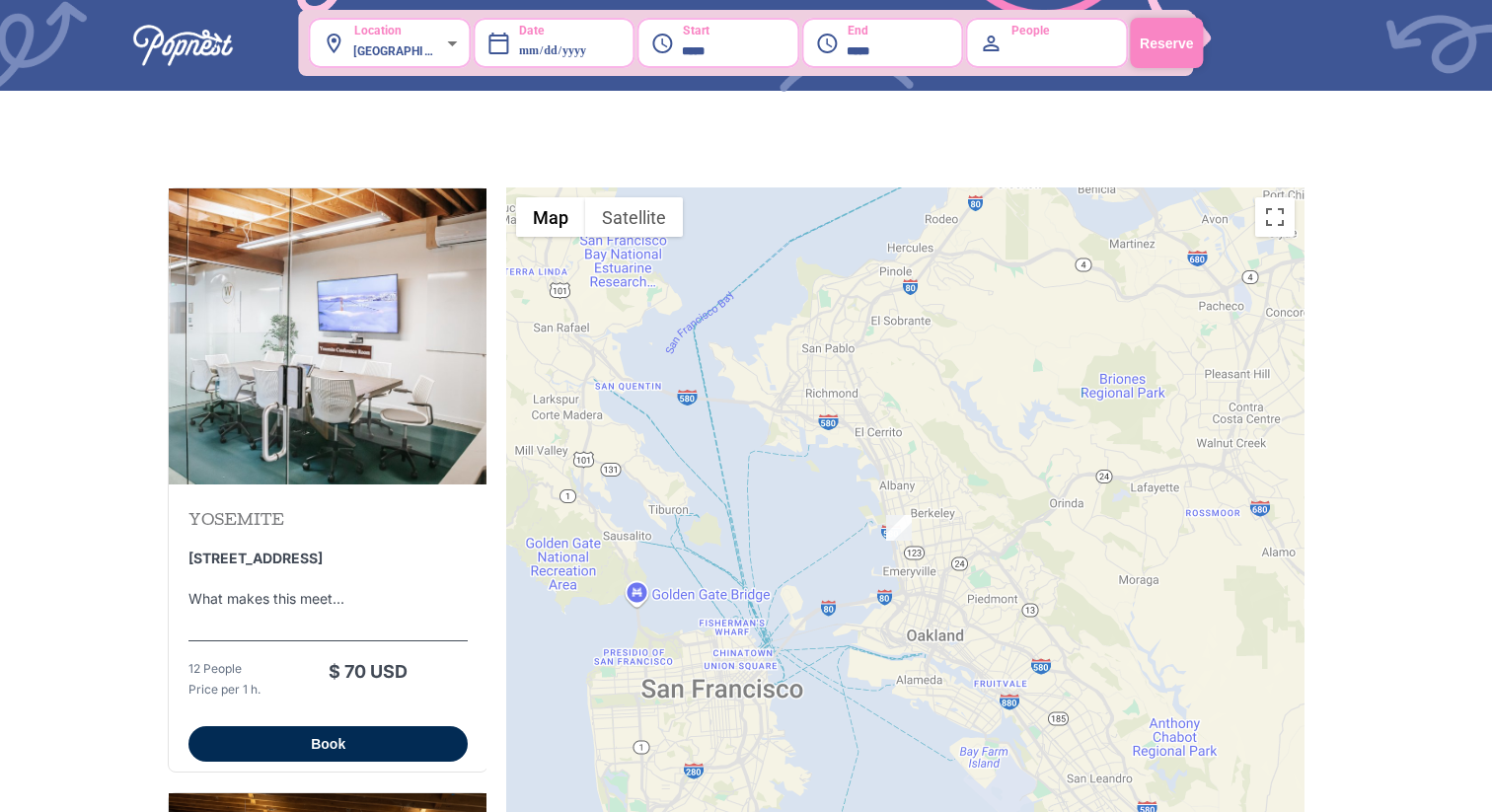 click at bounding box center [328, 336] 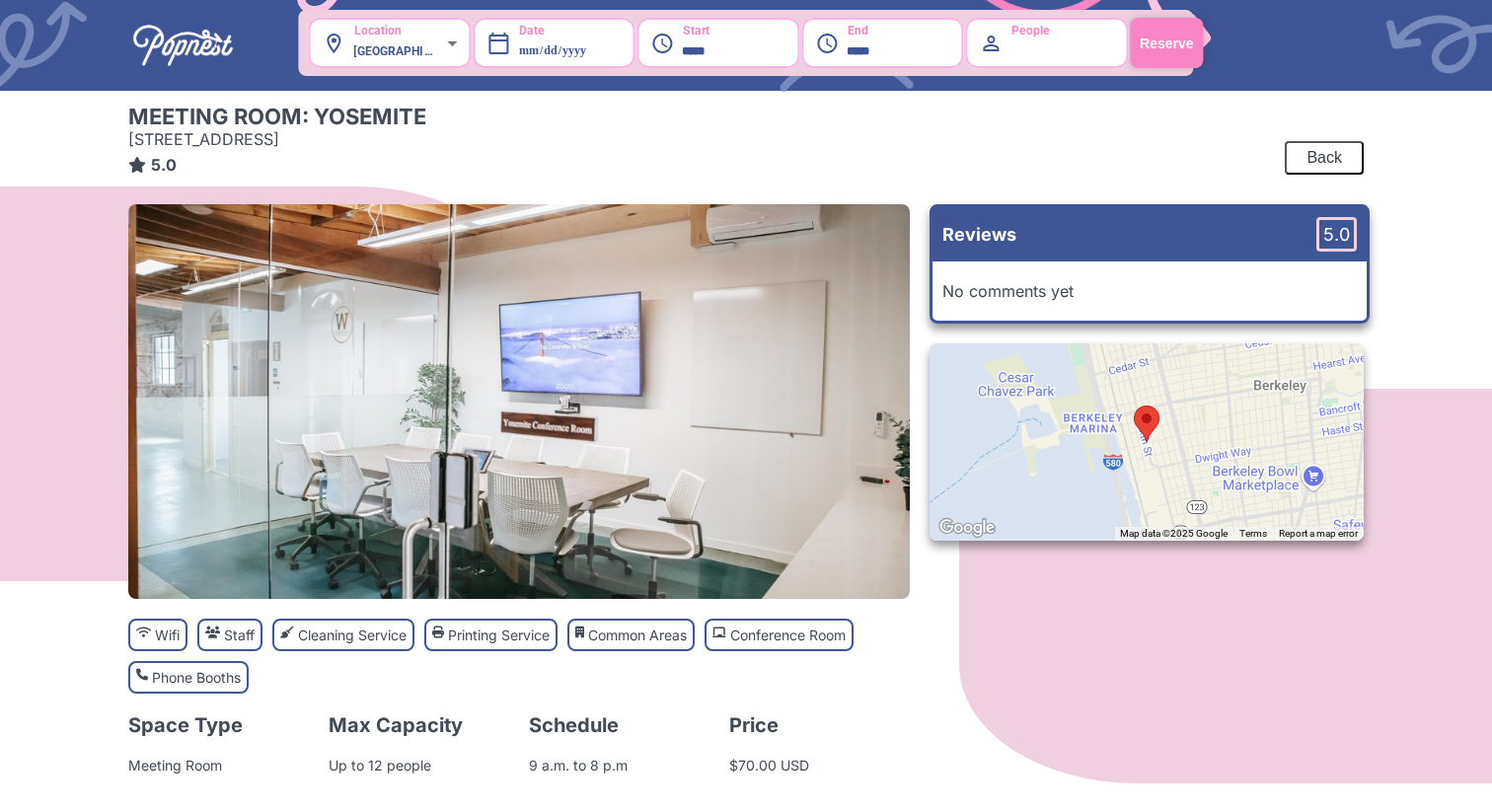 scroll, scrollTop: 7, scrollLeft: 0, axis: vertical 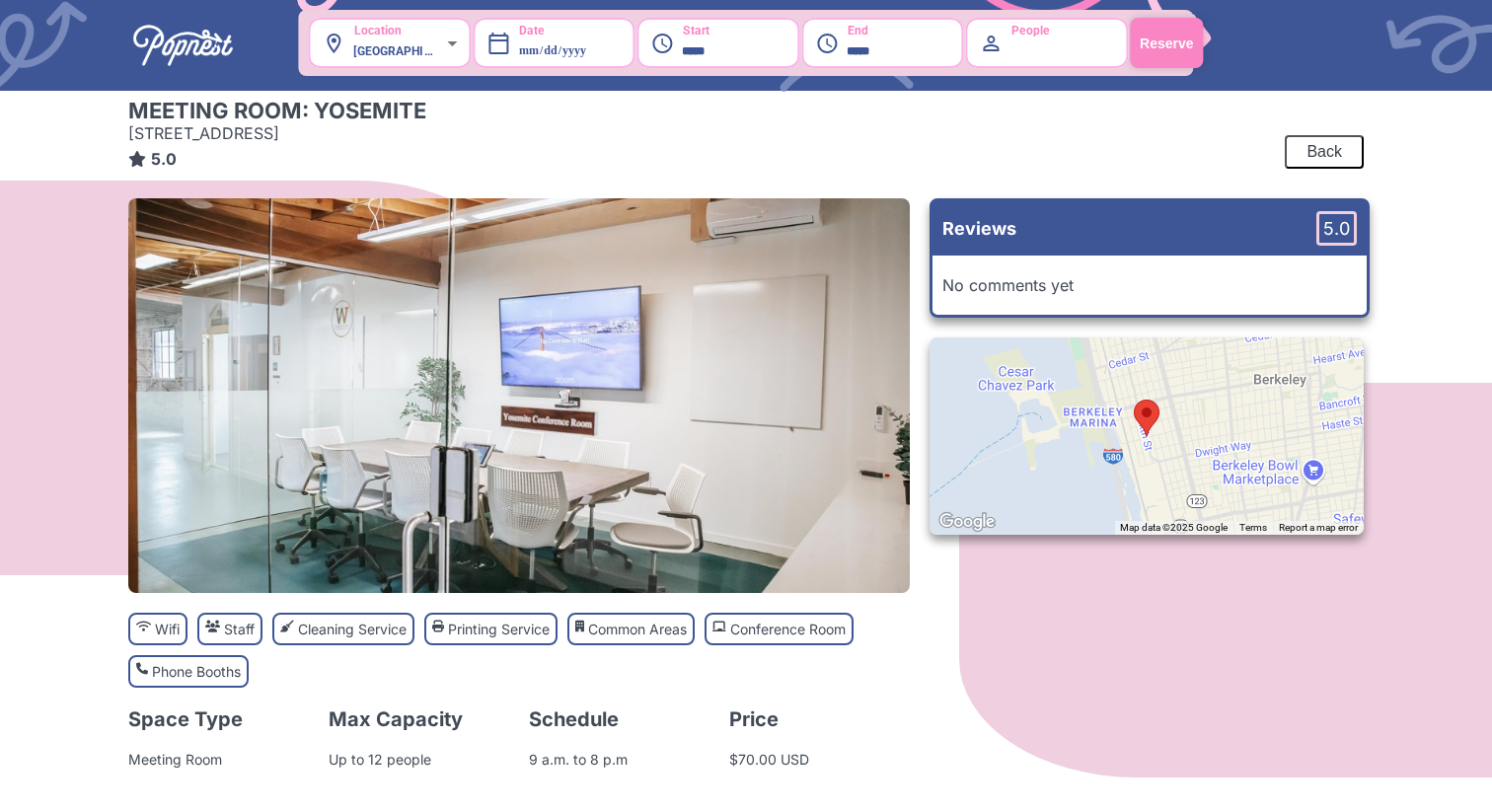 click on "Back" at bounding box center (1324, 152) 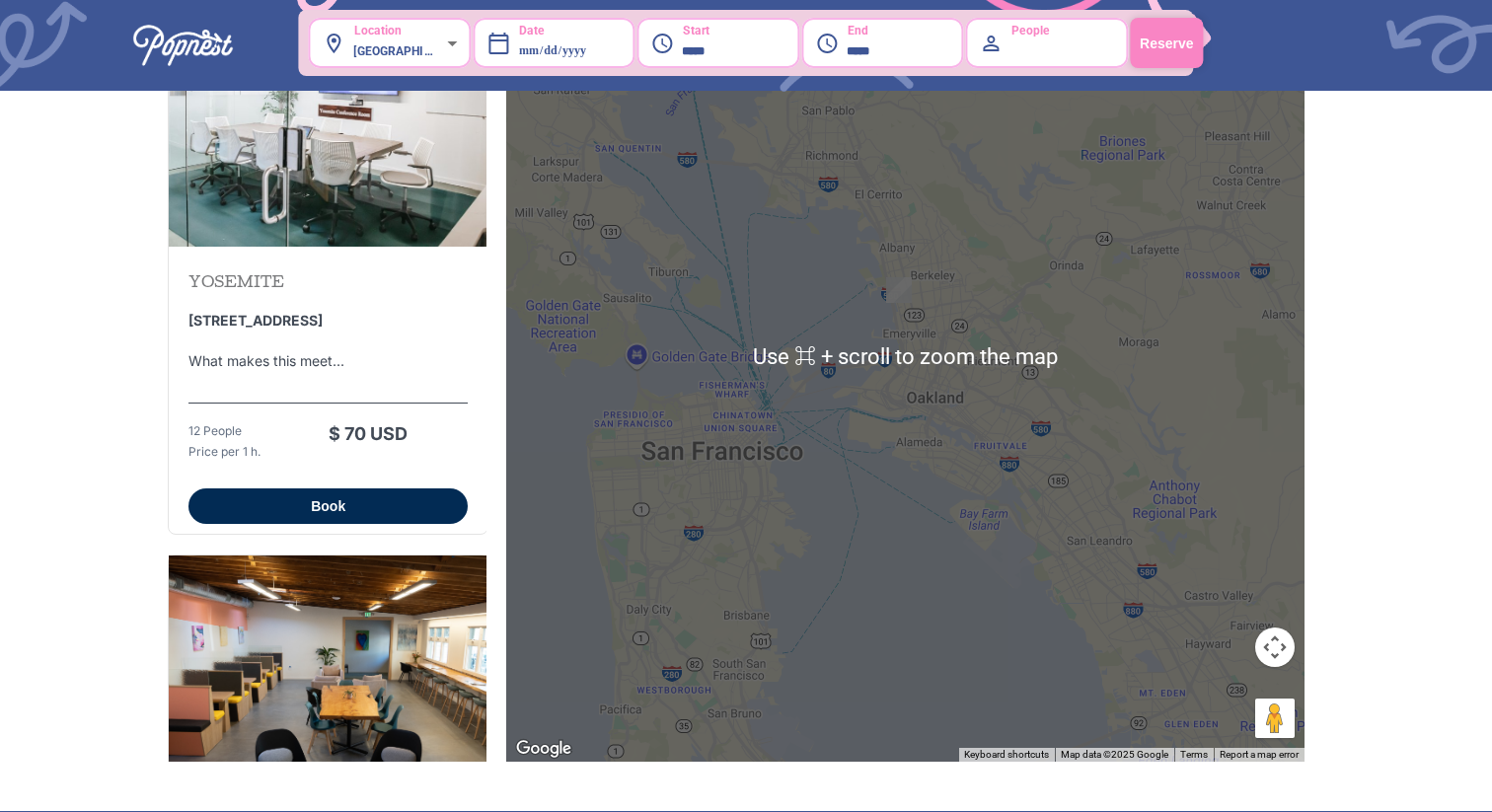 click on "YOSEMITE [STREET_ADDRESS] What makes this meet... What makes this meeting room special? Share unique features or highlights of the meeting r... Wifi Staff Cleaning Service Printing Service Common Areas Conference Room Phone Booths 12    People Price per 1 h . $   70   USD   Book" at bounding box center [328, 395] 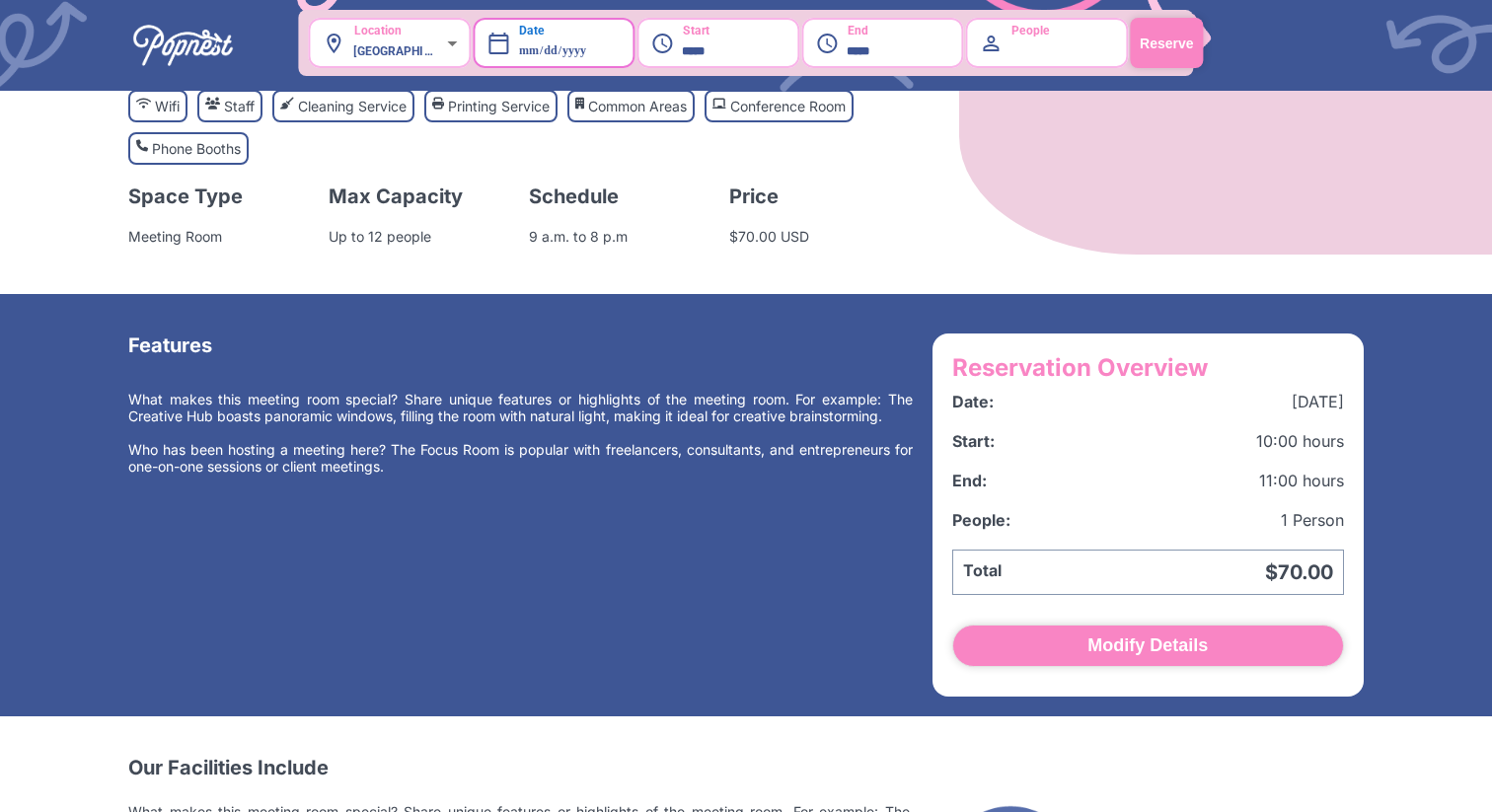 scroll, scrollTop: 678, scrollLeft: 0, axis: vertical 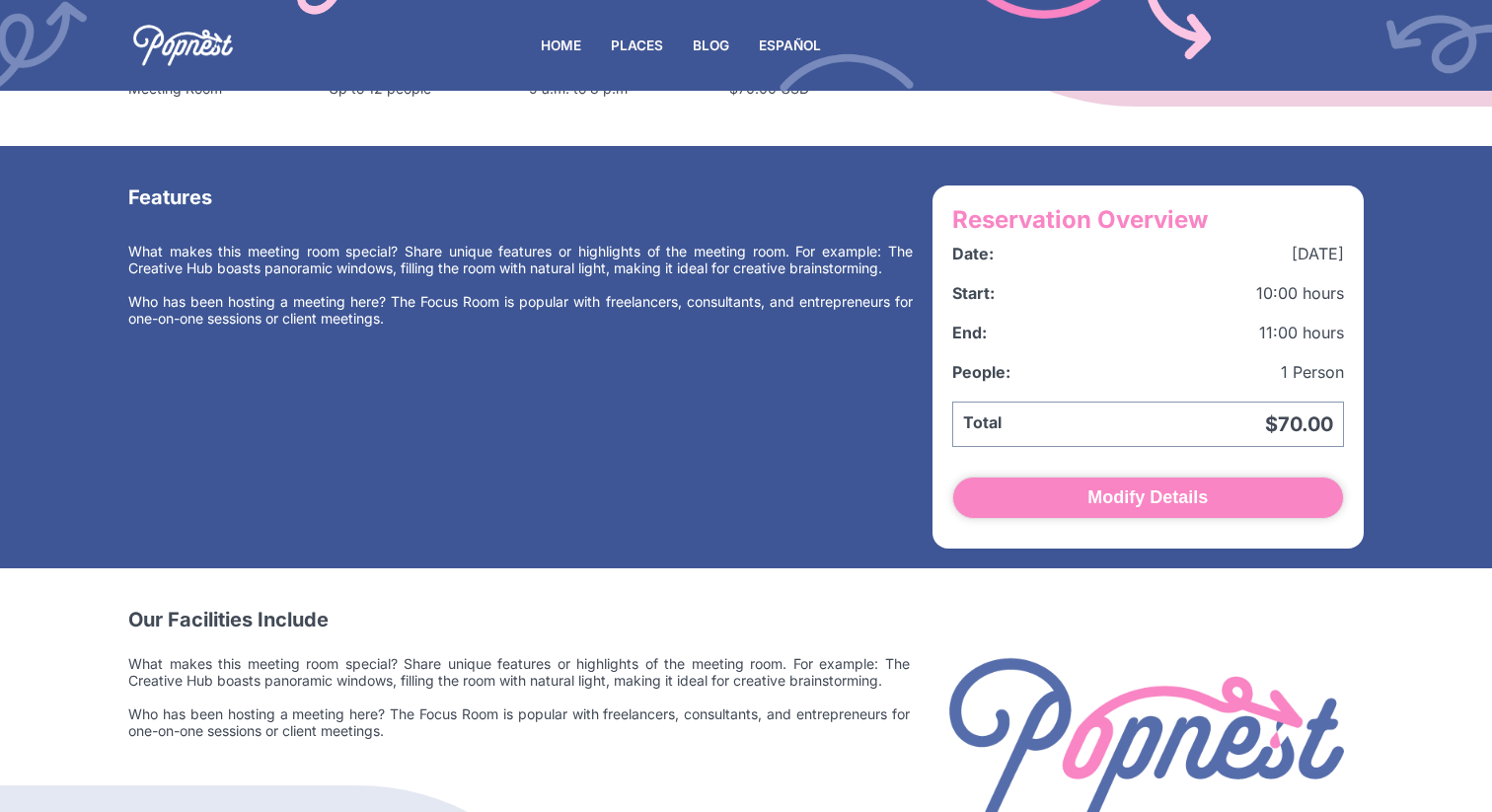 click on "HOME" at bounding box center (560, 45) 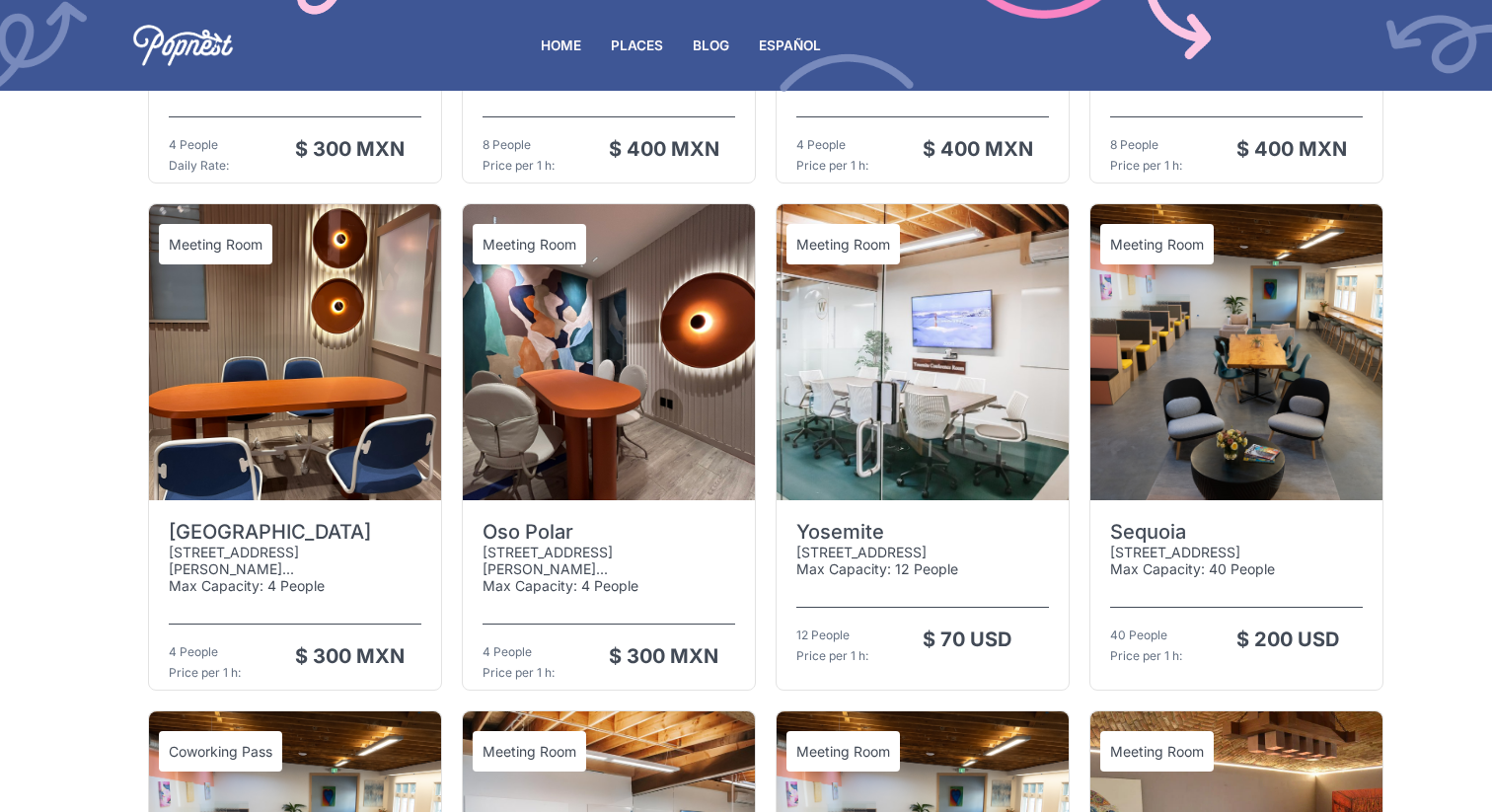 scroll, scrollTop: 917, scrollLeft: 0, axis: vertical 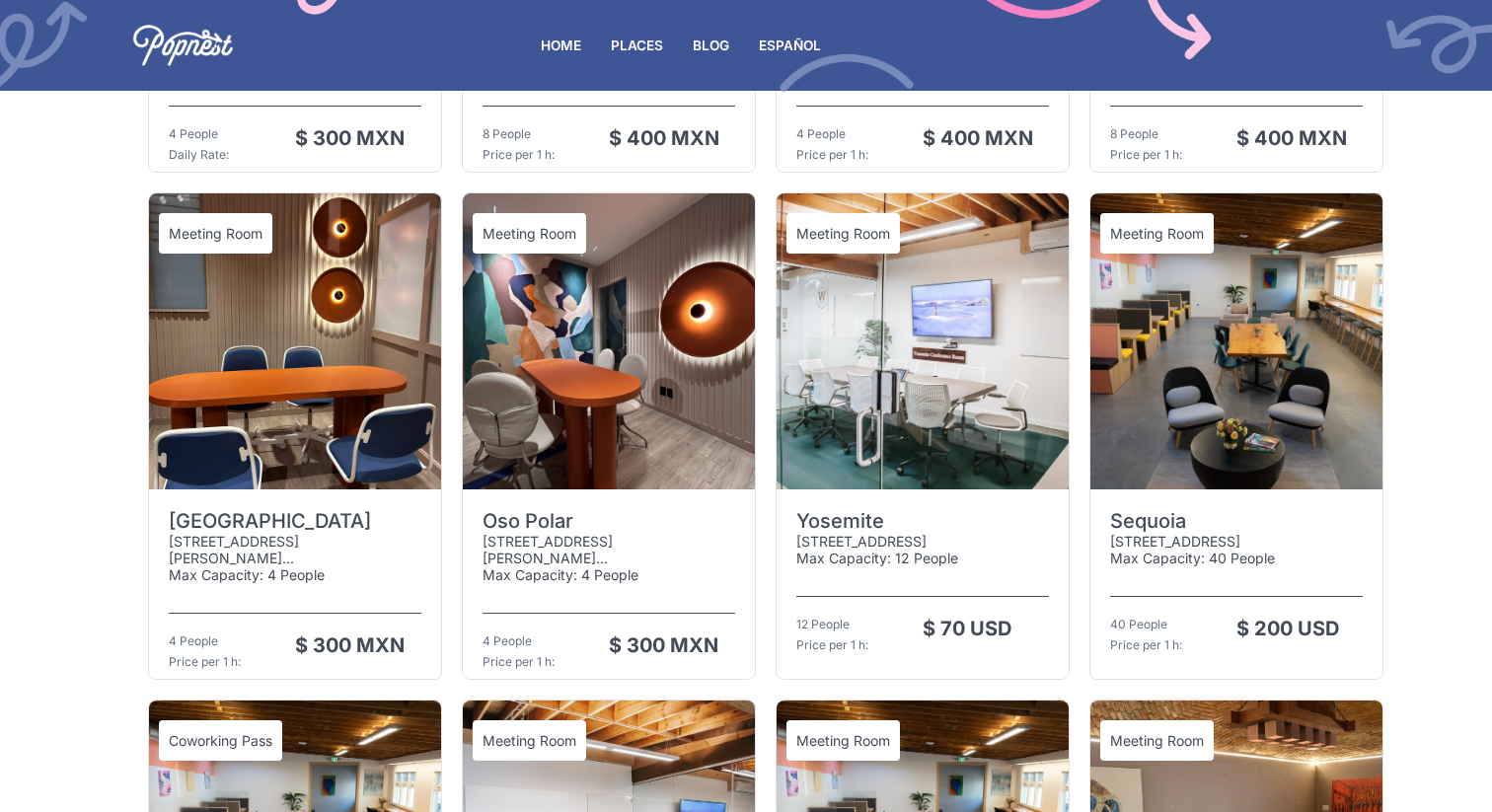 click at bounding box center [923, 341] 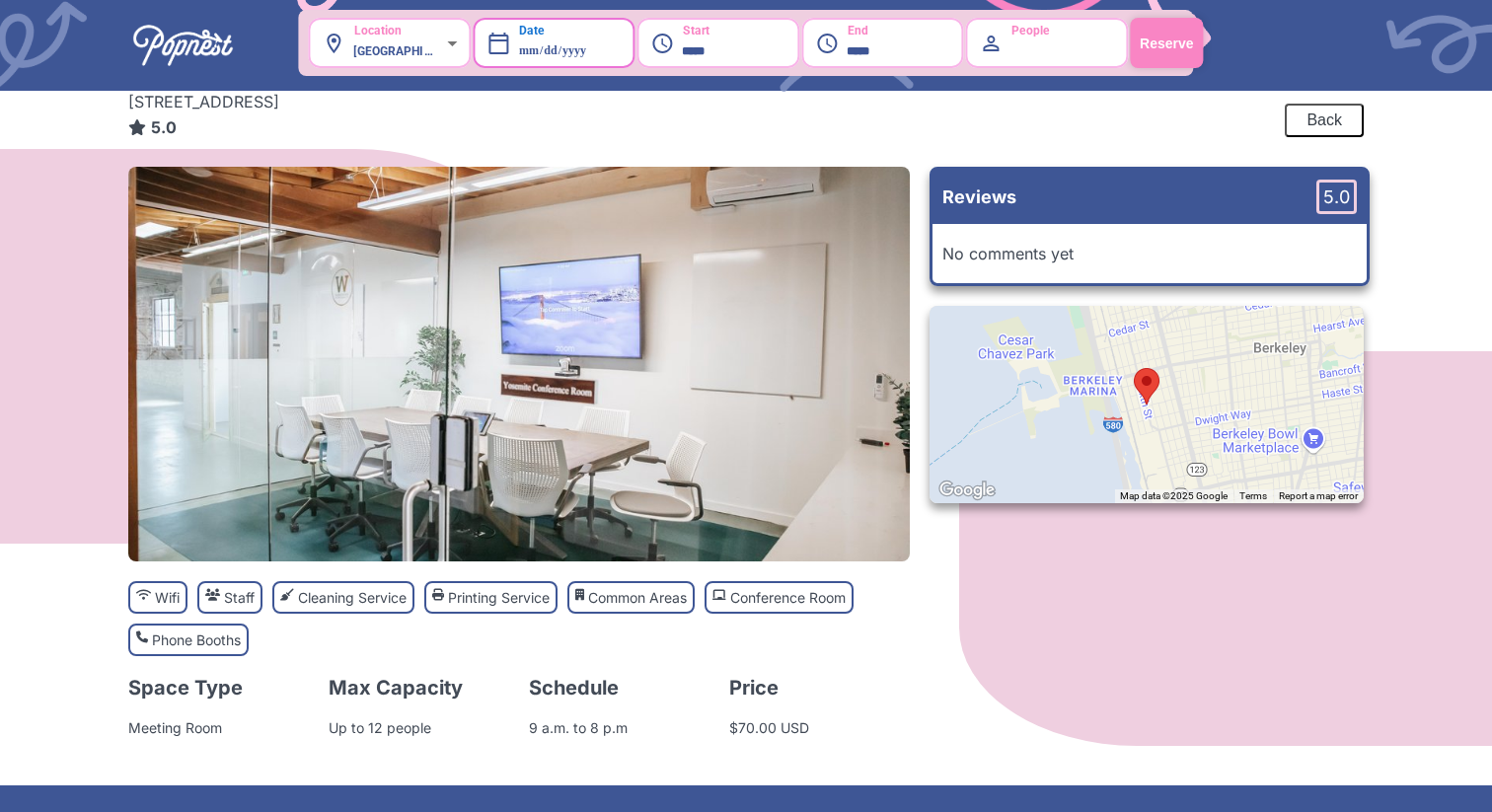 scroll, scrollTop: 41, scrollLeft: 0, axis: vertical 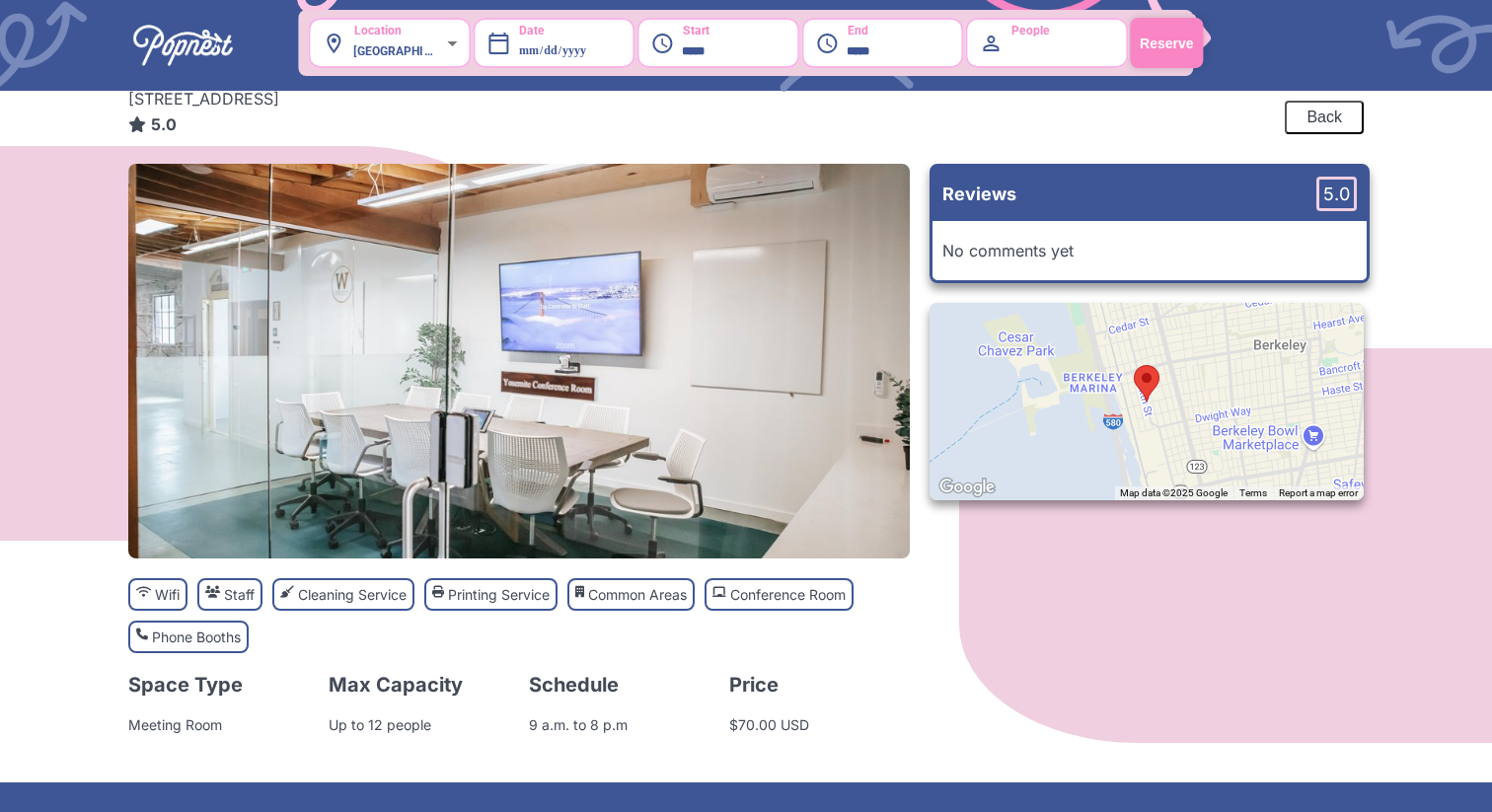 click on "Back" at bounding box center [1324, 117] 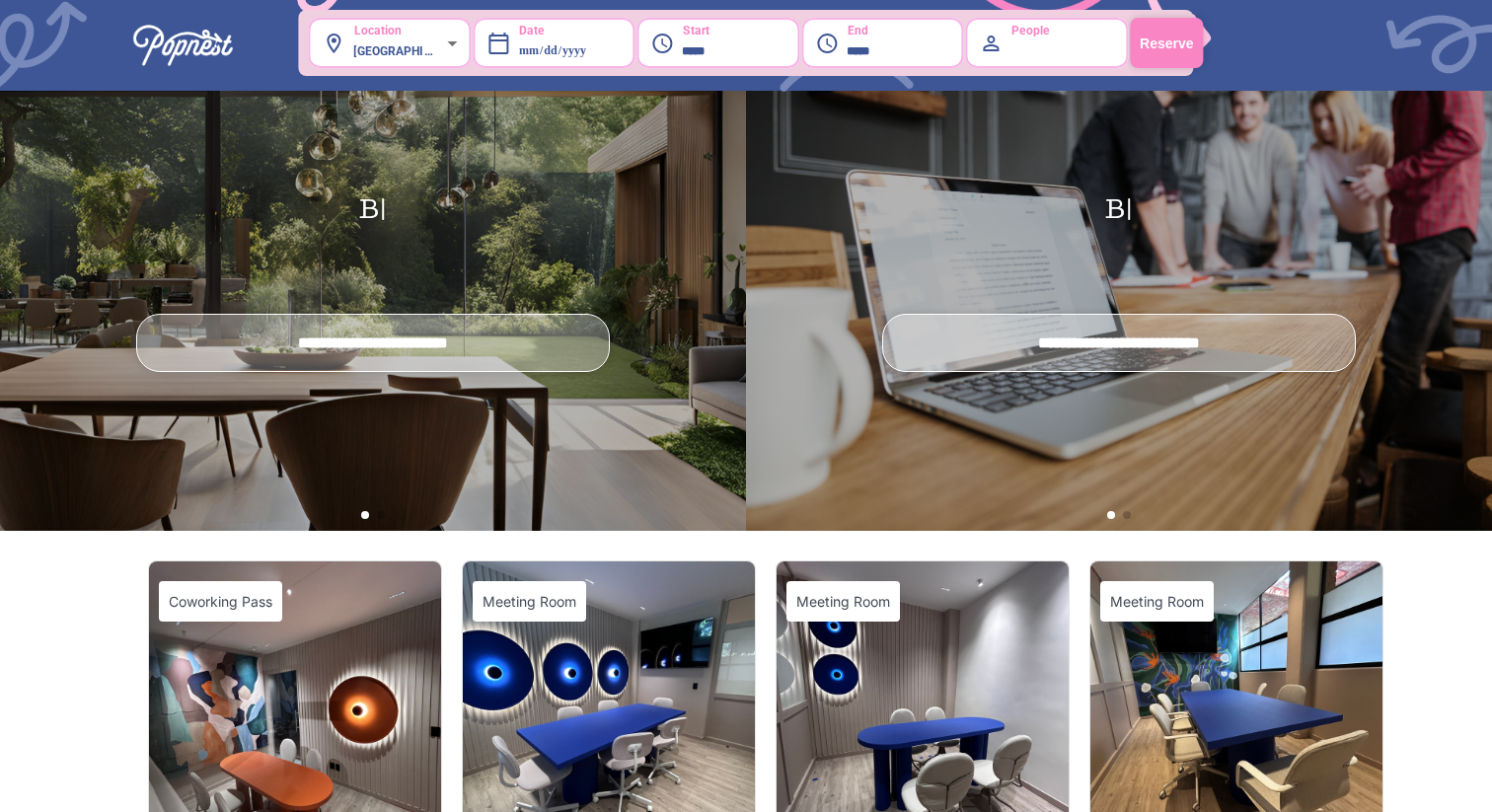 scroll, scrollTop: 0, scrollLeft: 0, axis: both 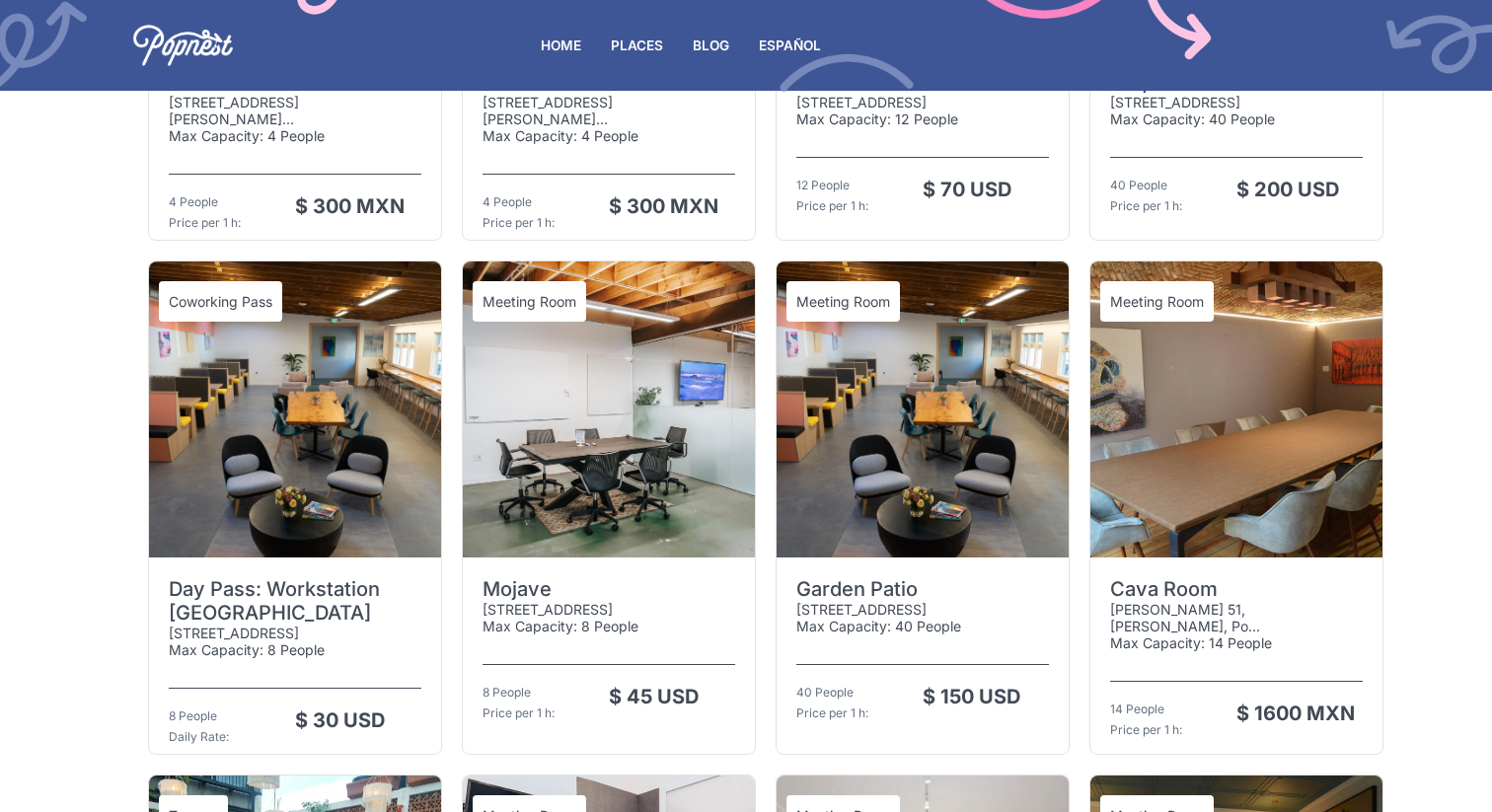 click at bounding box center (295, 409) 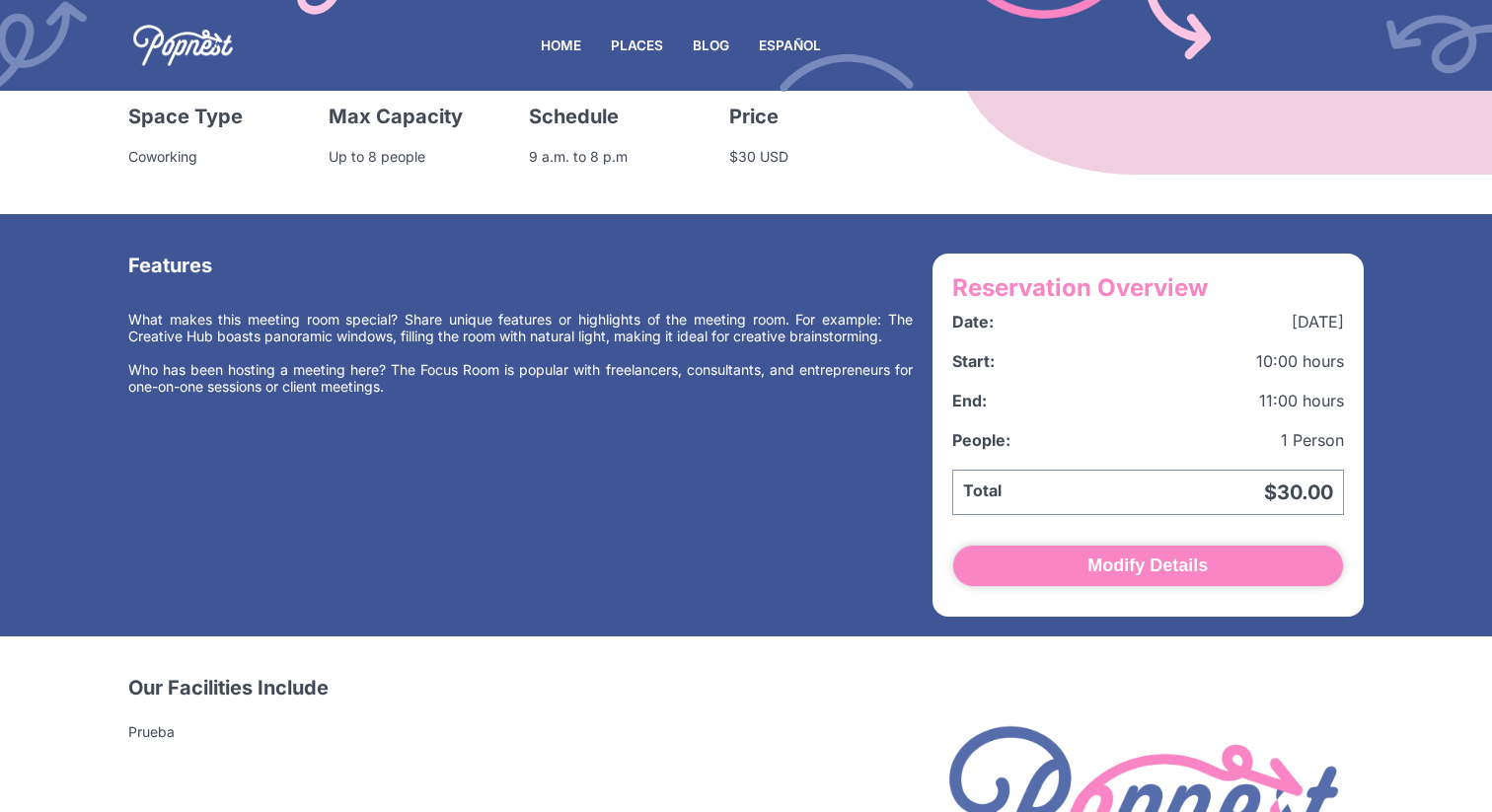 scroll, scrollTop: 943, scrollLeft: 0, axis: vertical 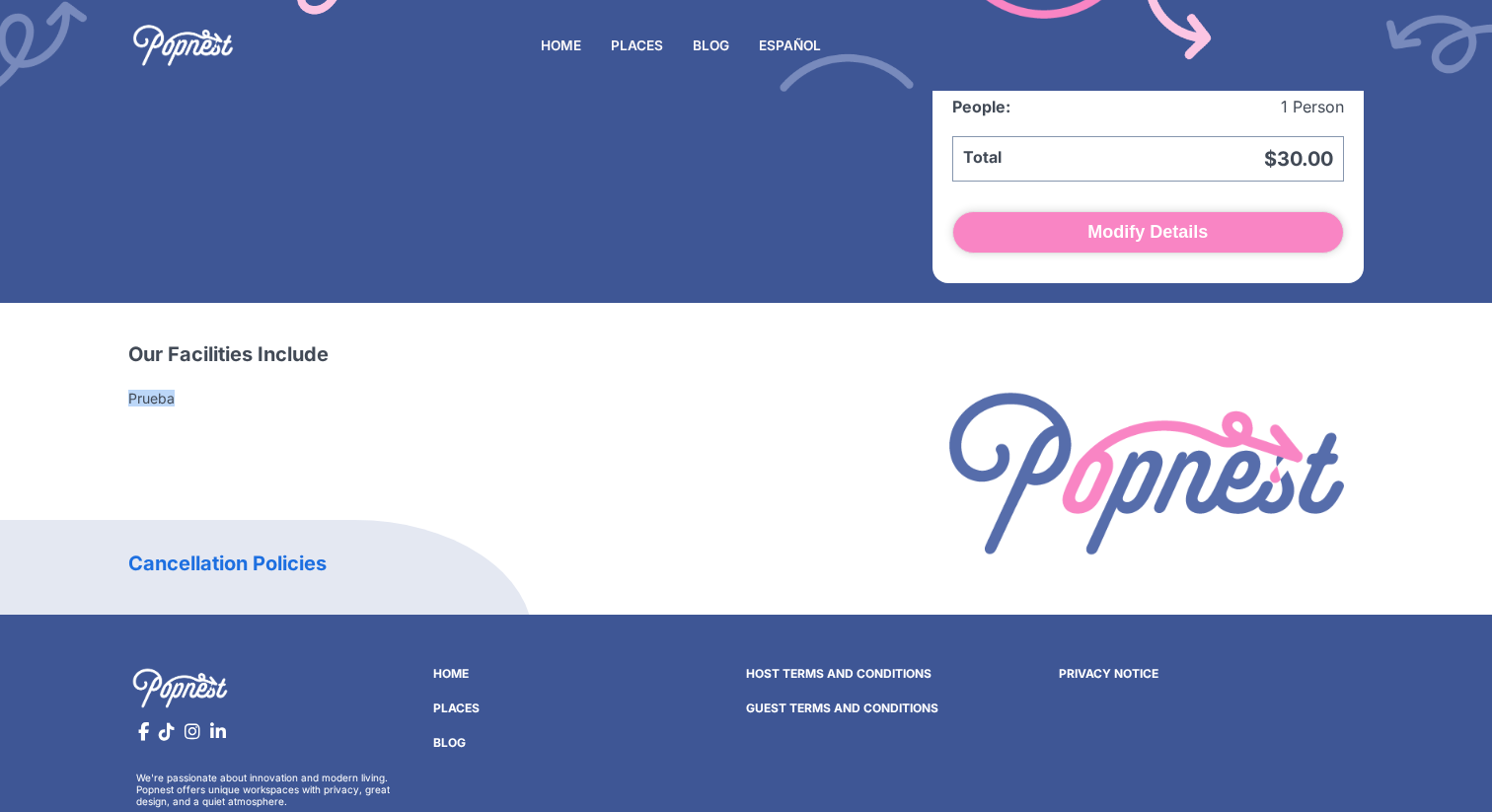 drag, startPoint x: 178, startPoint y: 395, endPoint x: 112, endPoint y: 395, distance: 66 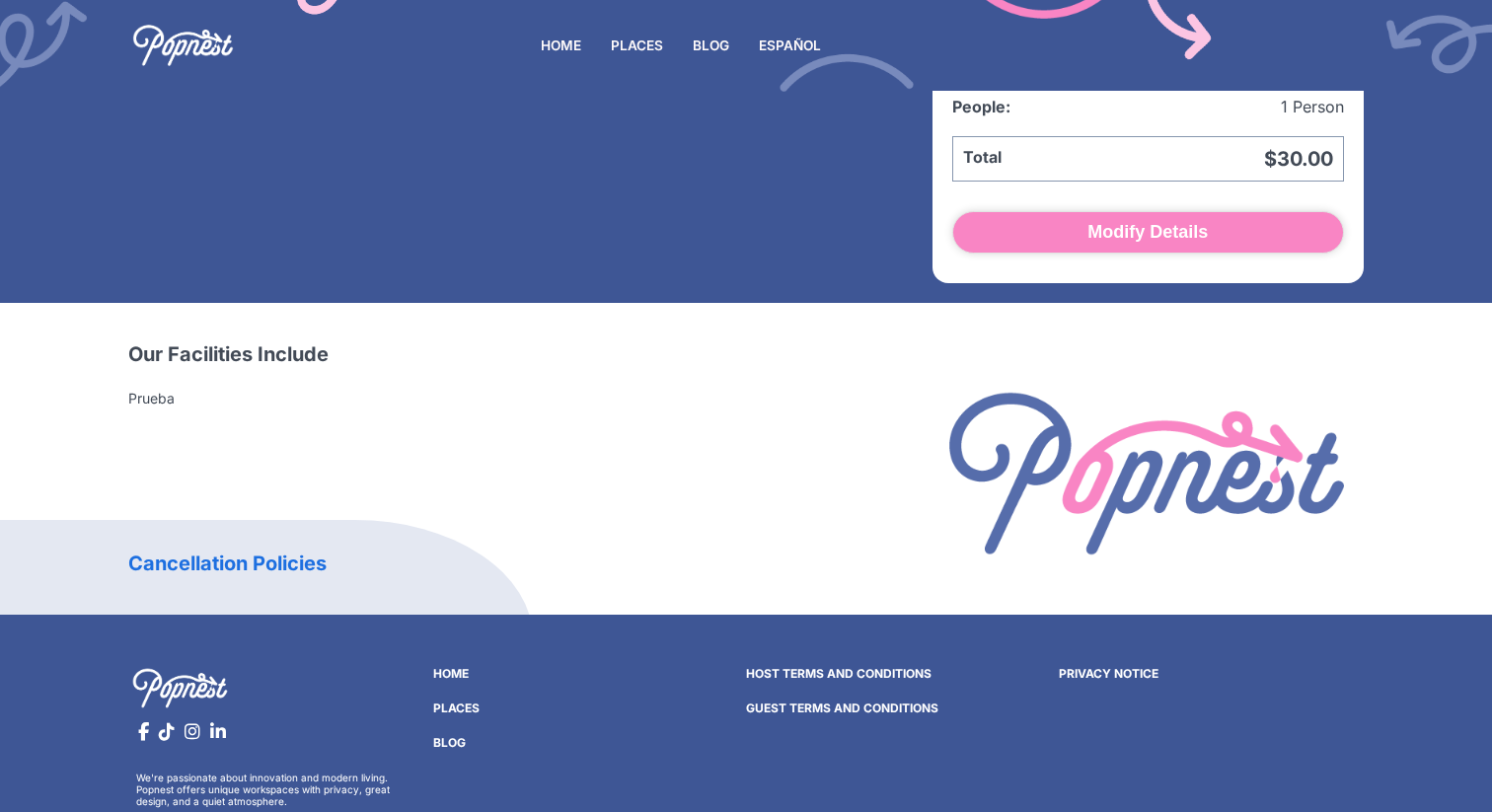 click on "Features What makes this meeting room special? Share unique features or highlights of the meeting room. For example: The Creative Hub boasts panoramic windows, filling the room with natural light, making it ideal for creative brainstorming.  Who has been hosting a meeting here? The Focus Room is popular with freelancers, consultants, and entrepreneurs for one-on-one sessions or client meetings." at bounding box center [520, 107] 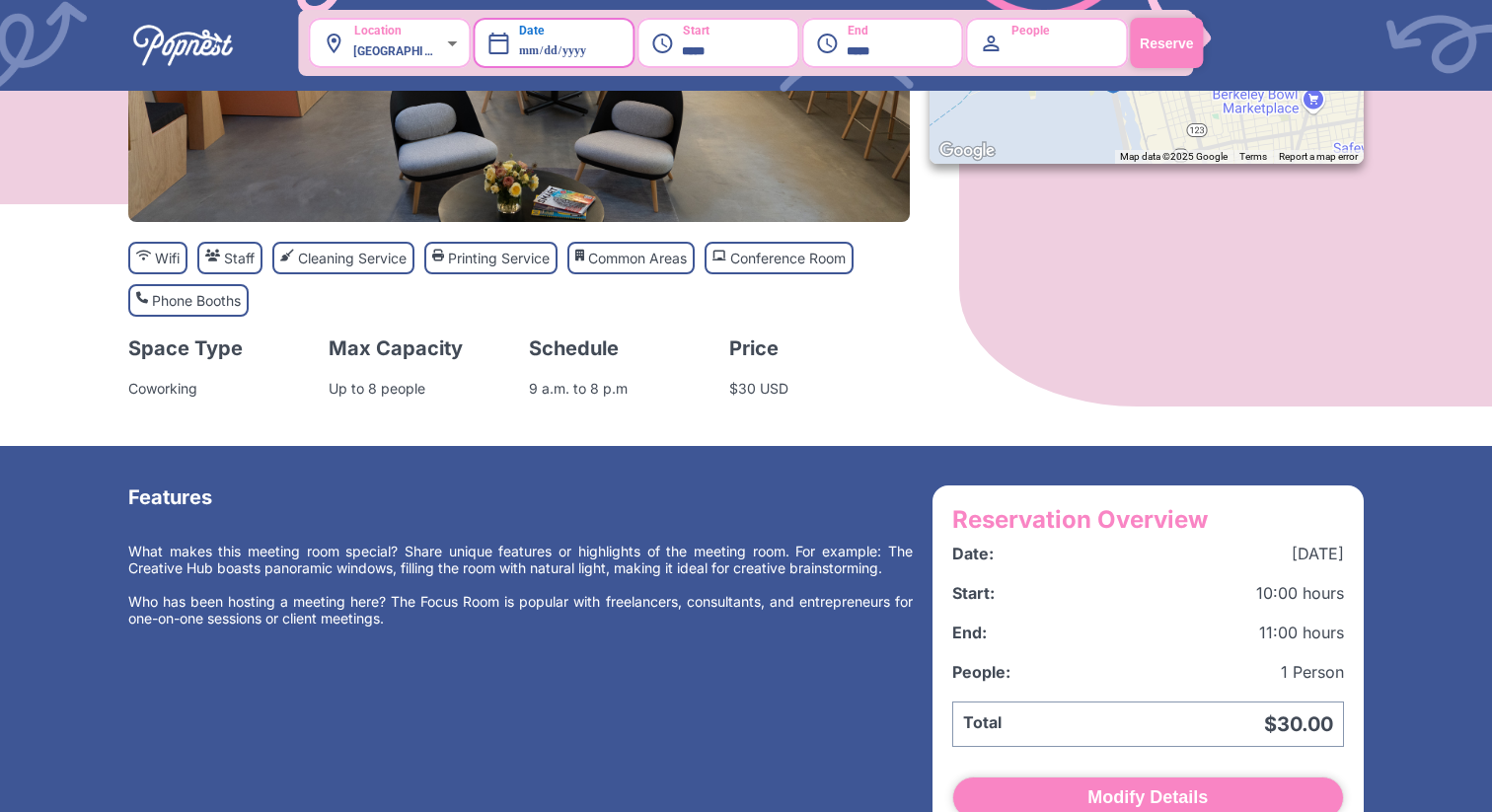 scroll, scrollTop: 0, scrollLeft: 0, axis: both 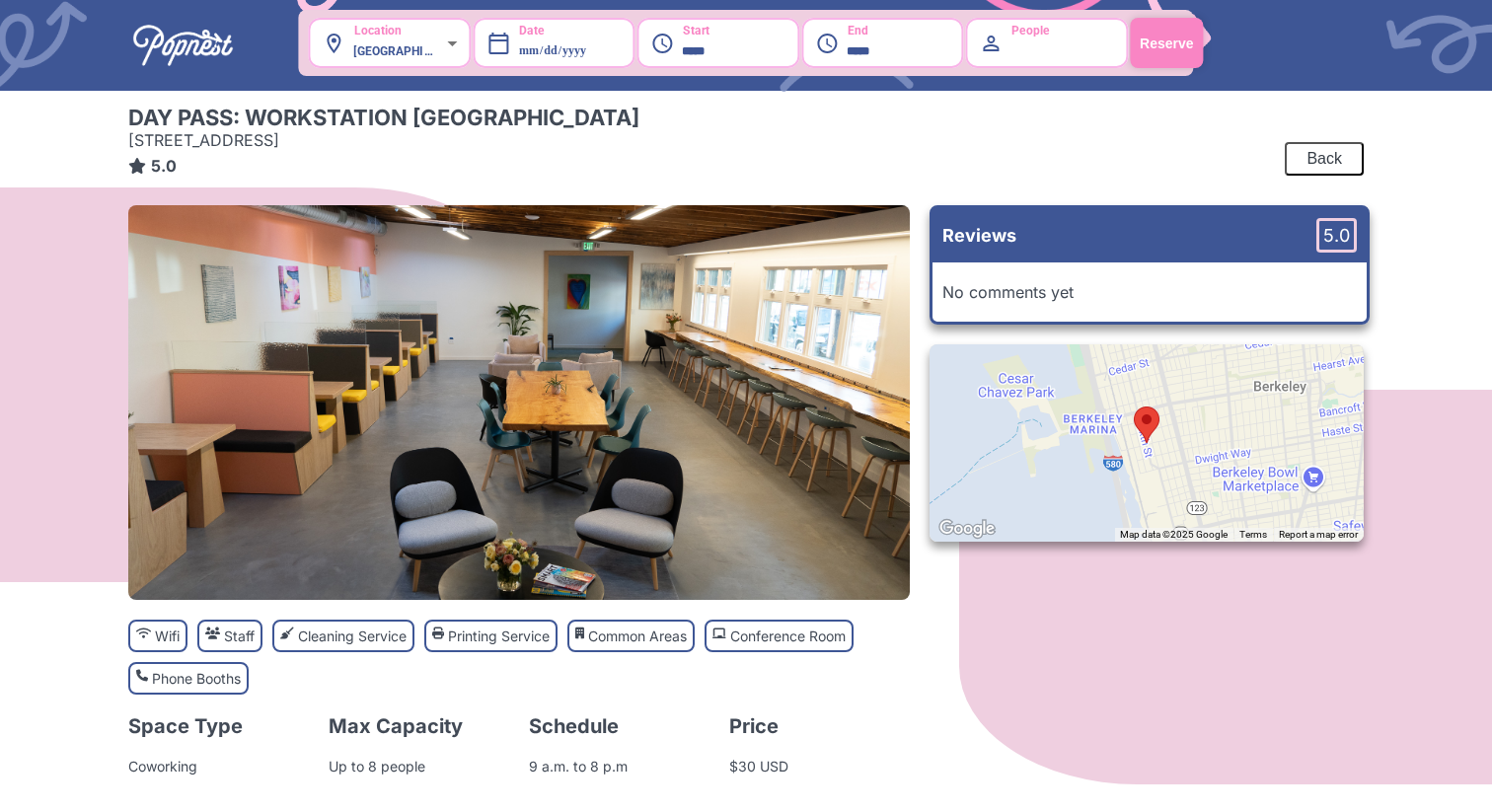 click on "Back" at bounding box center (1324, 159) 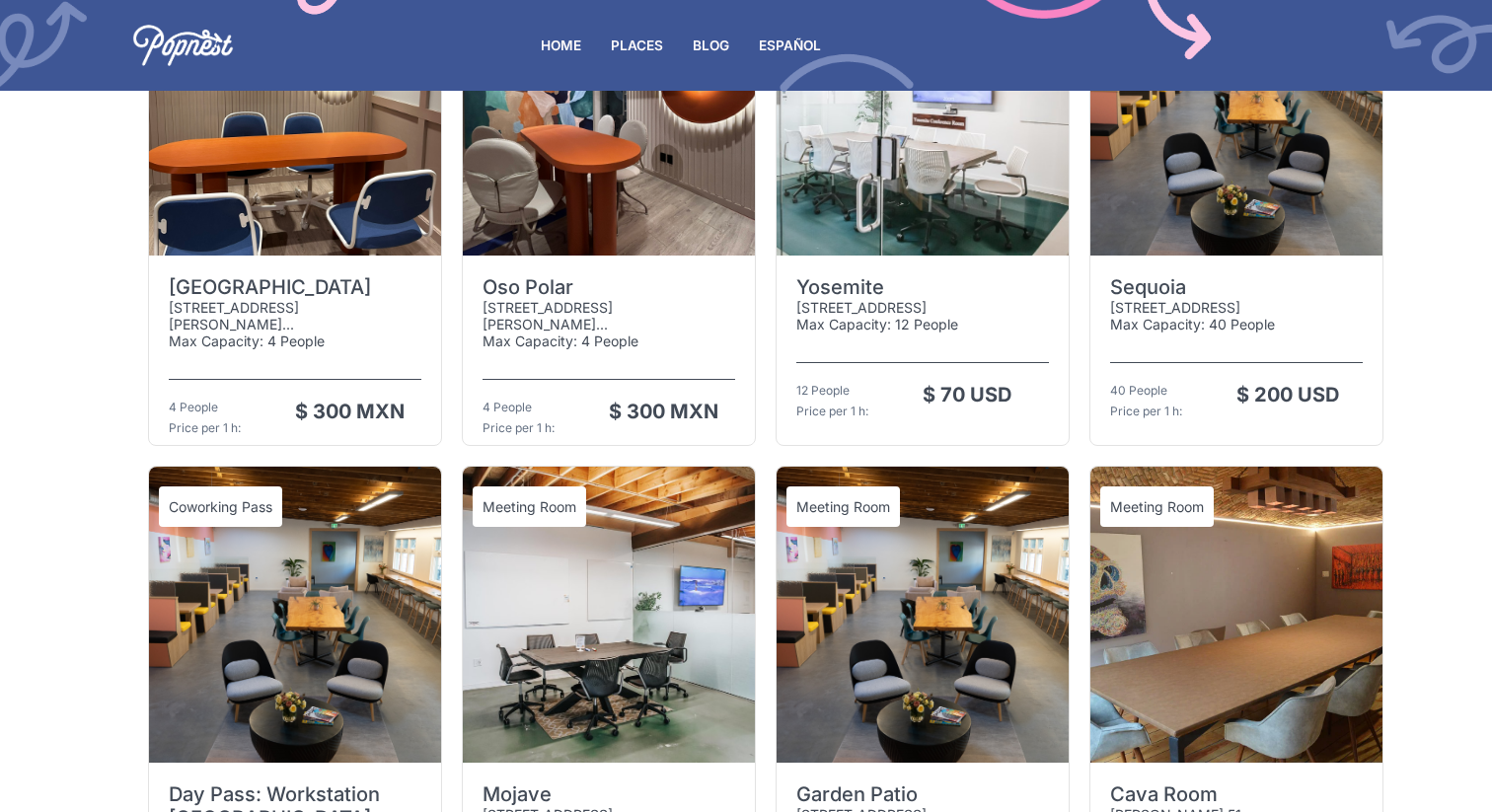 scroll, scrollTop: 0, scrollLeft: 0, axis: both 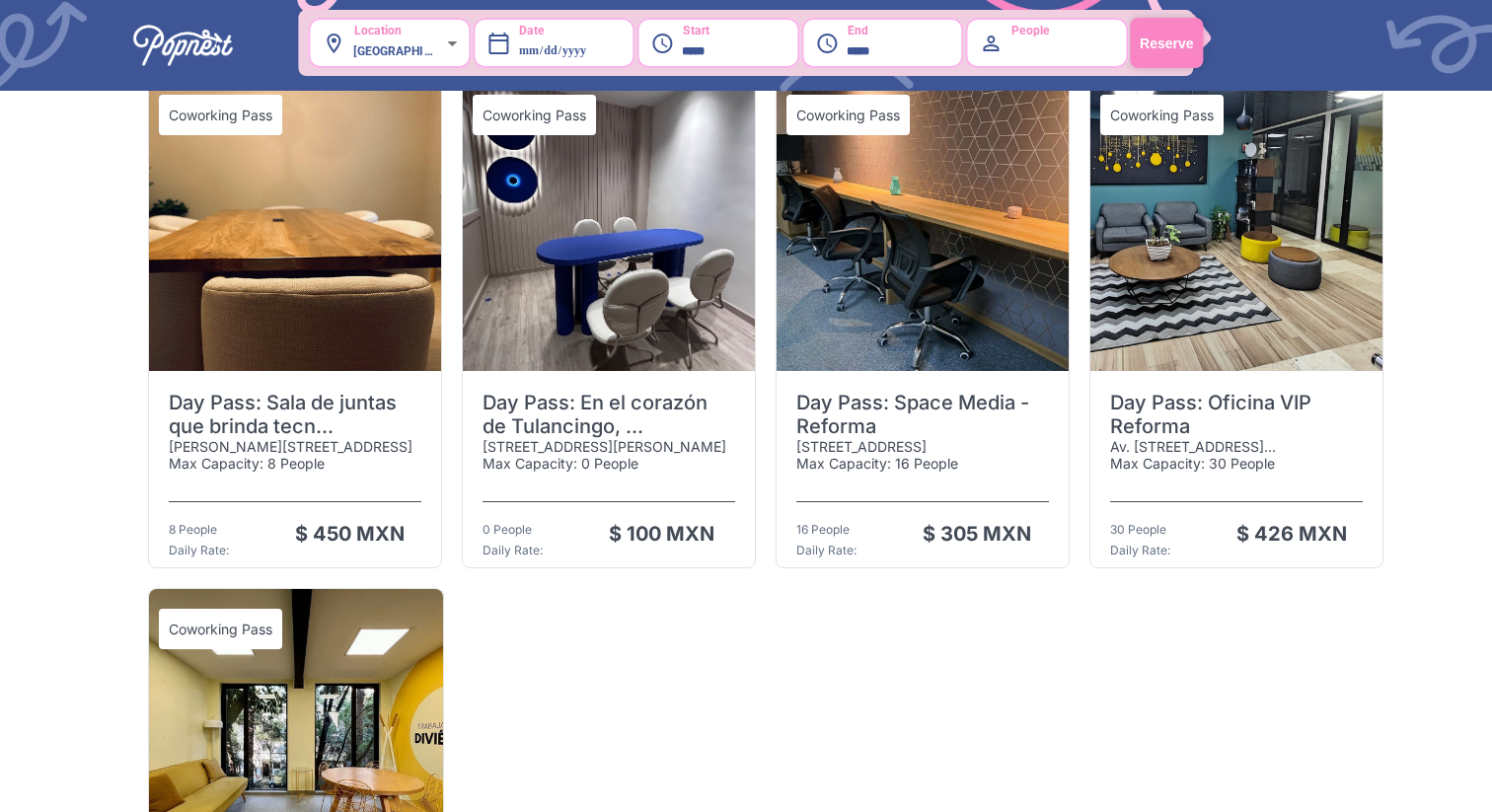 click at bounding box center [1236, 223] 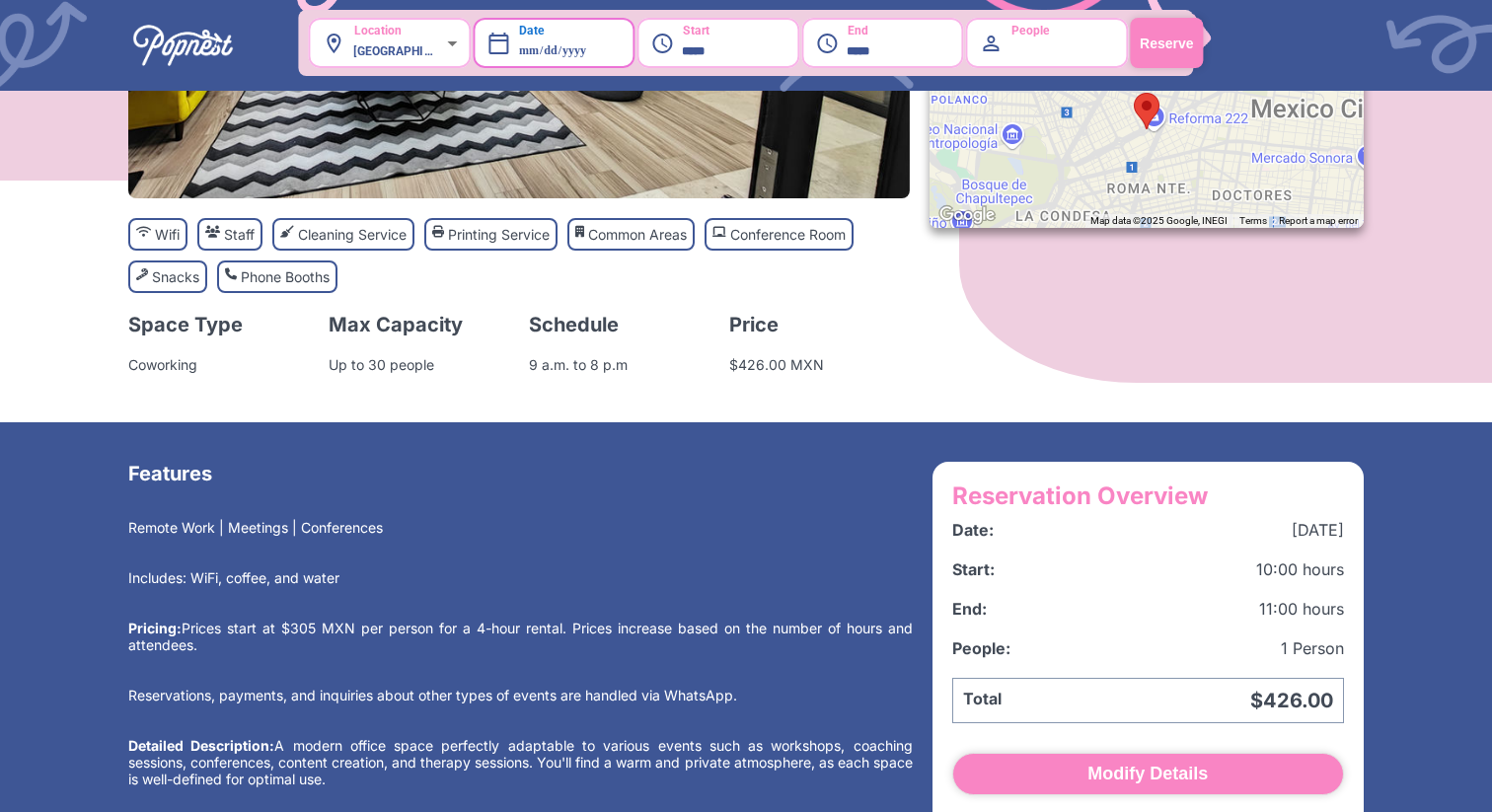 scroll, scrollTop: 0, scrollLeft: 0, axis: both 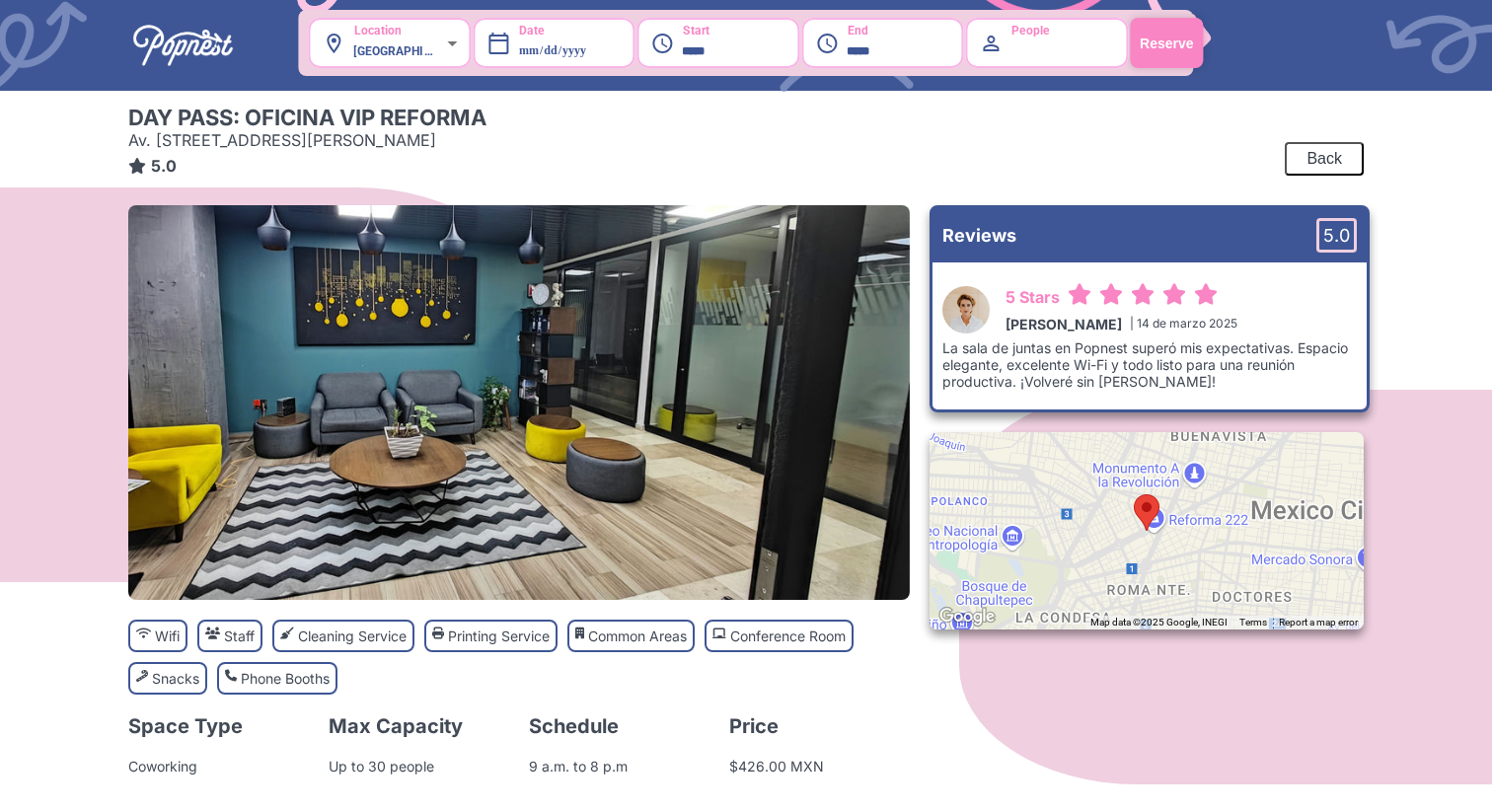 click at bounding box center (183, 45) 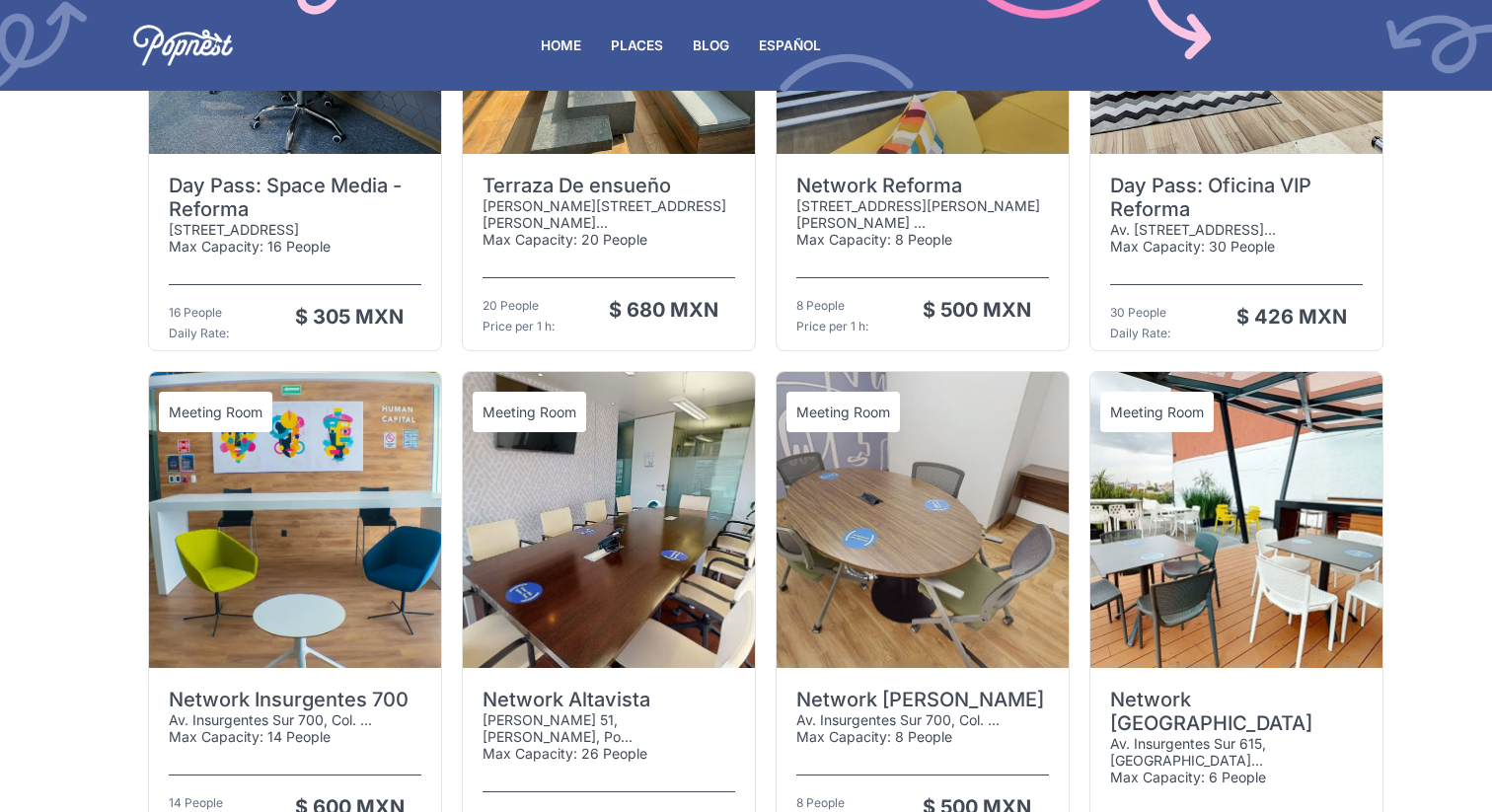 scroll, scrollTop: 4368, scrollLeft: 0, axis: vertical 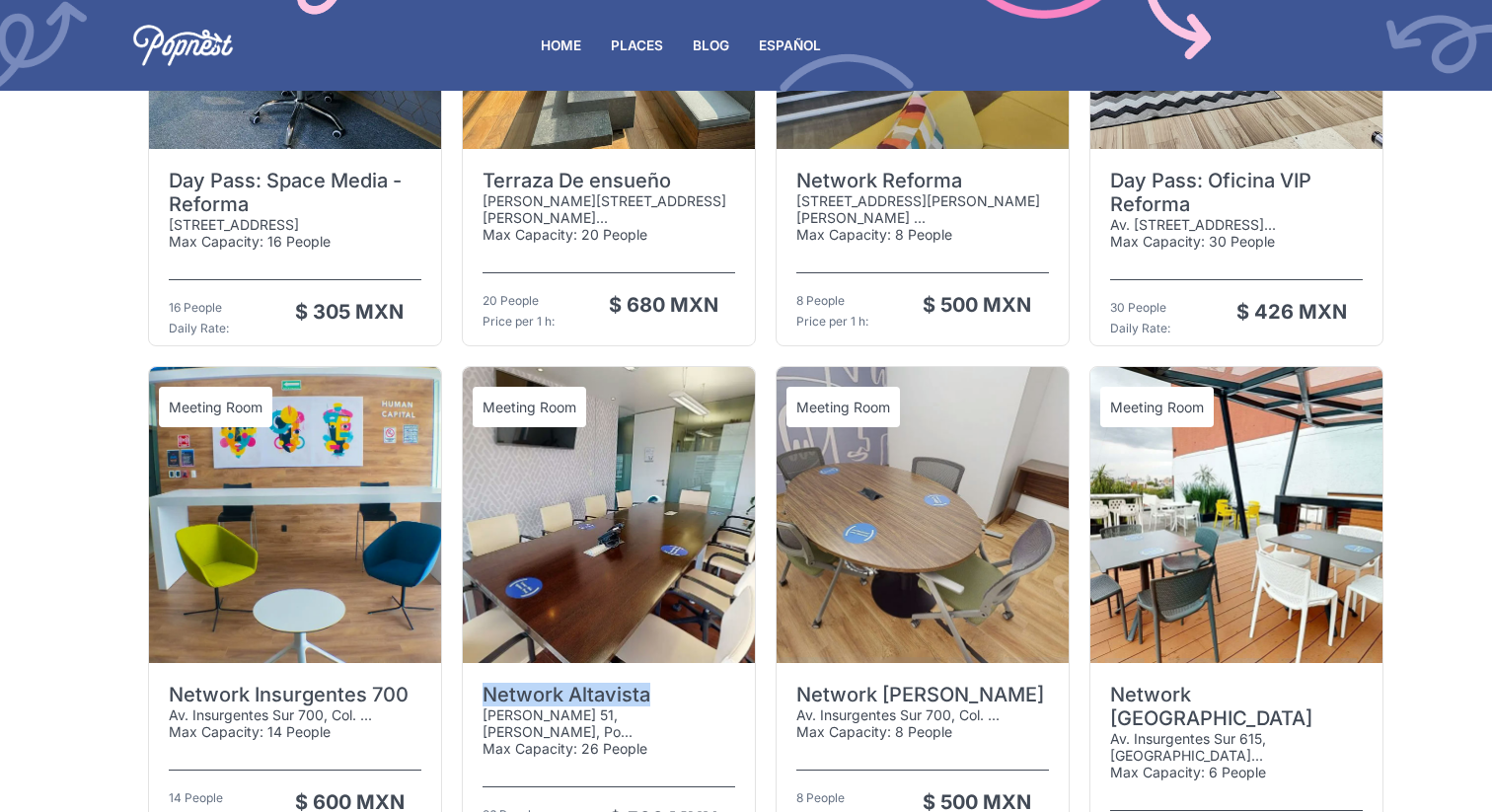 drag, startPoint x: 652, startPoint y: 629, endPoint x: 469, endPoint y: 622, distance: 183.13383 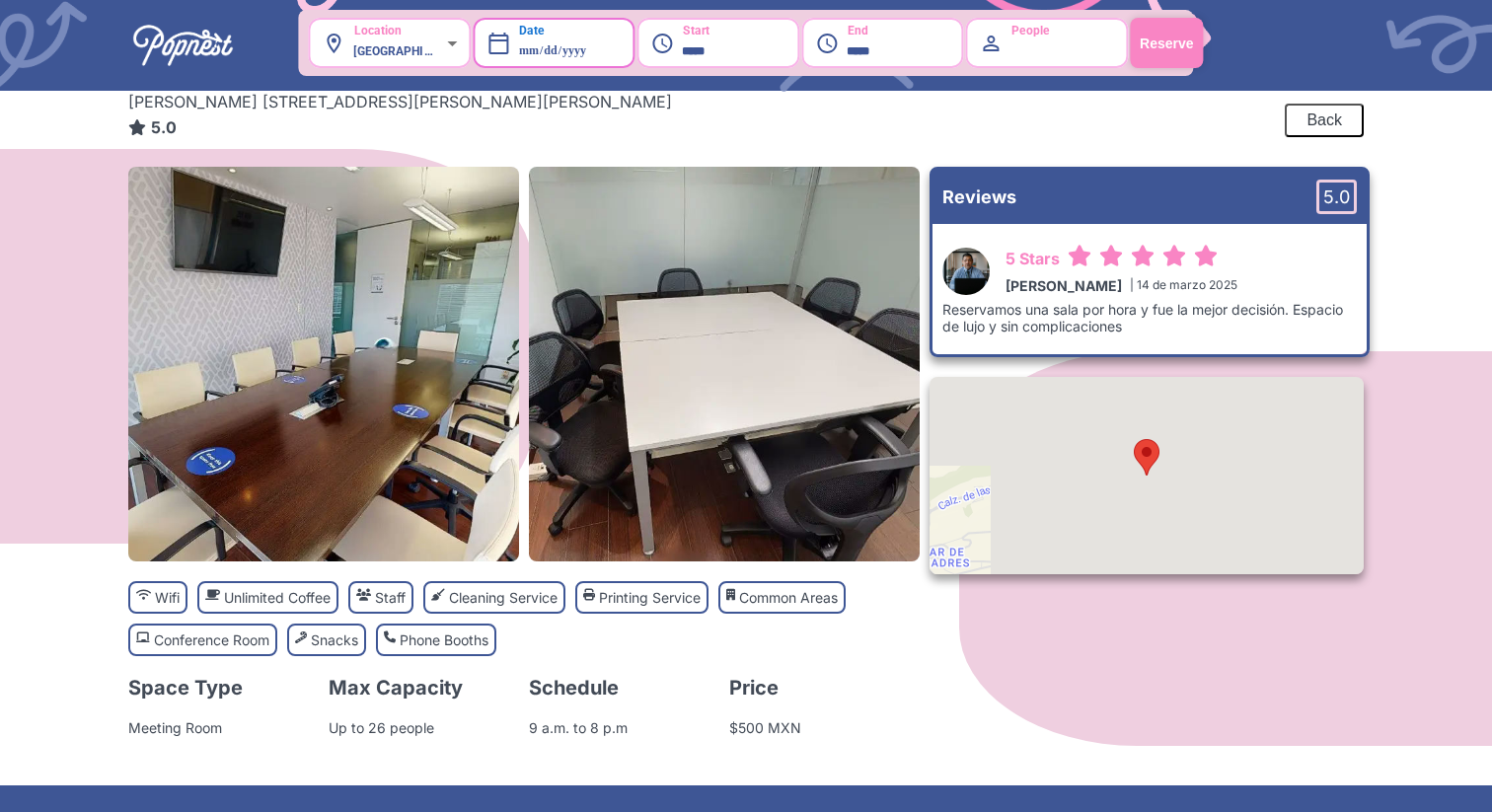 scroll, scrollTop: 0, scrollLeft: 0, axis: both 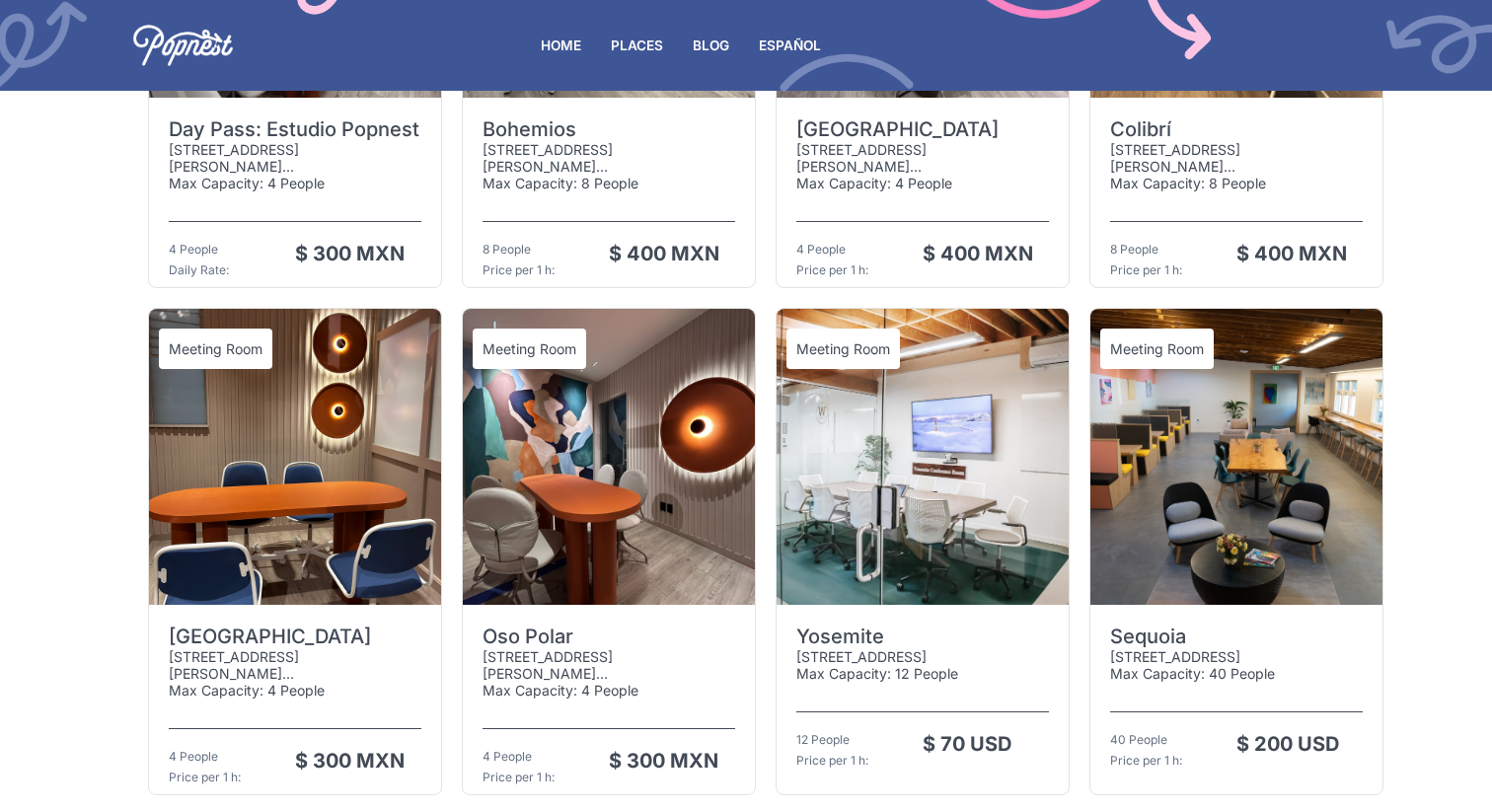click at bounding box center (609, 457) 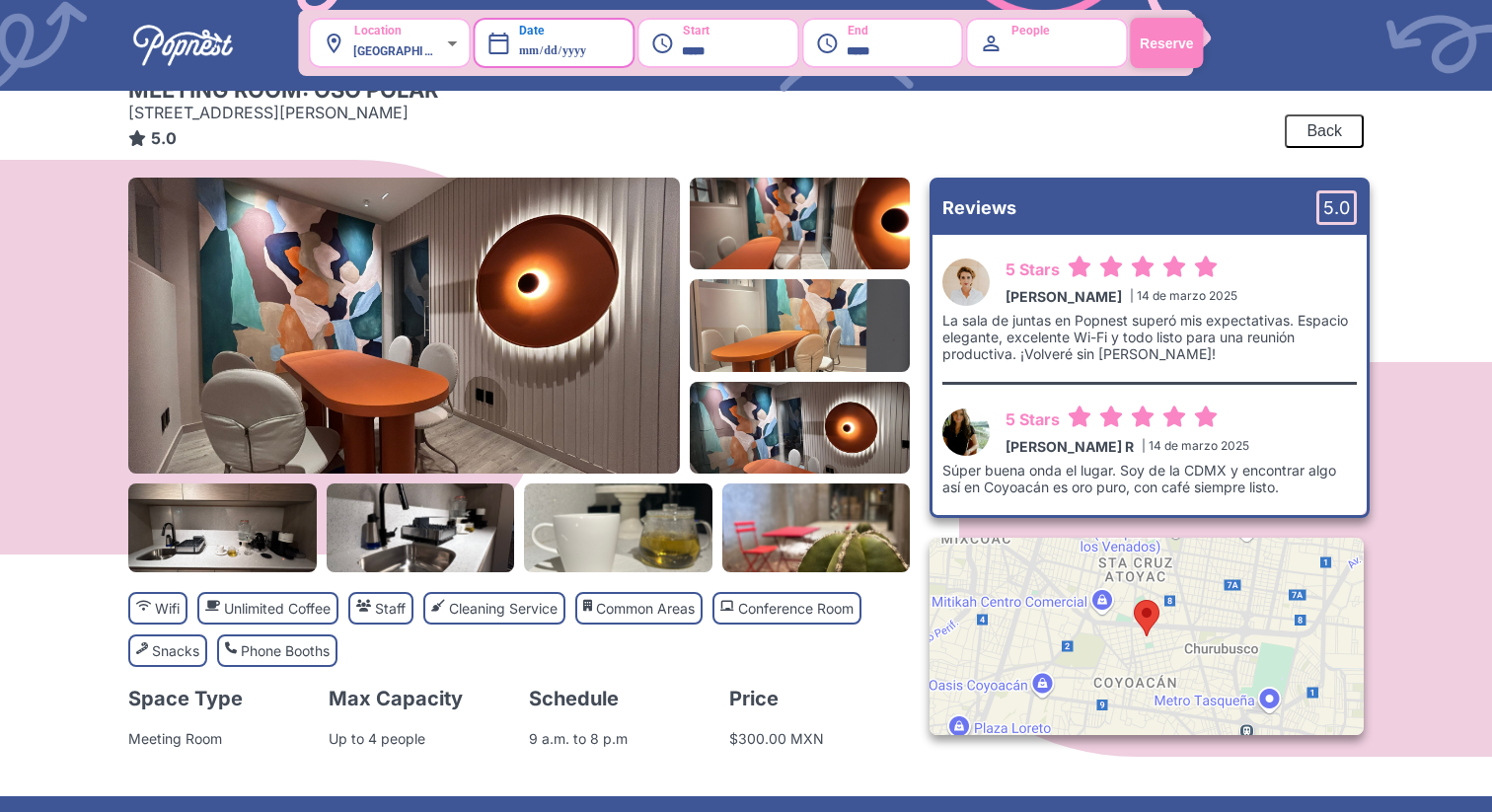 scroll, scrollTop: 0, scrollLeft: 0, axis: both 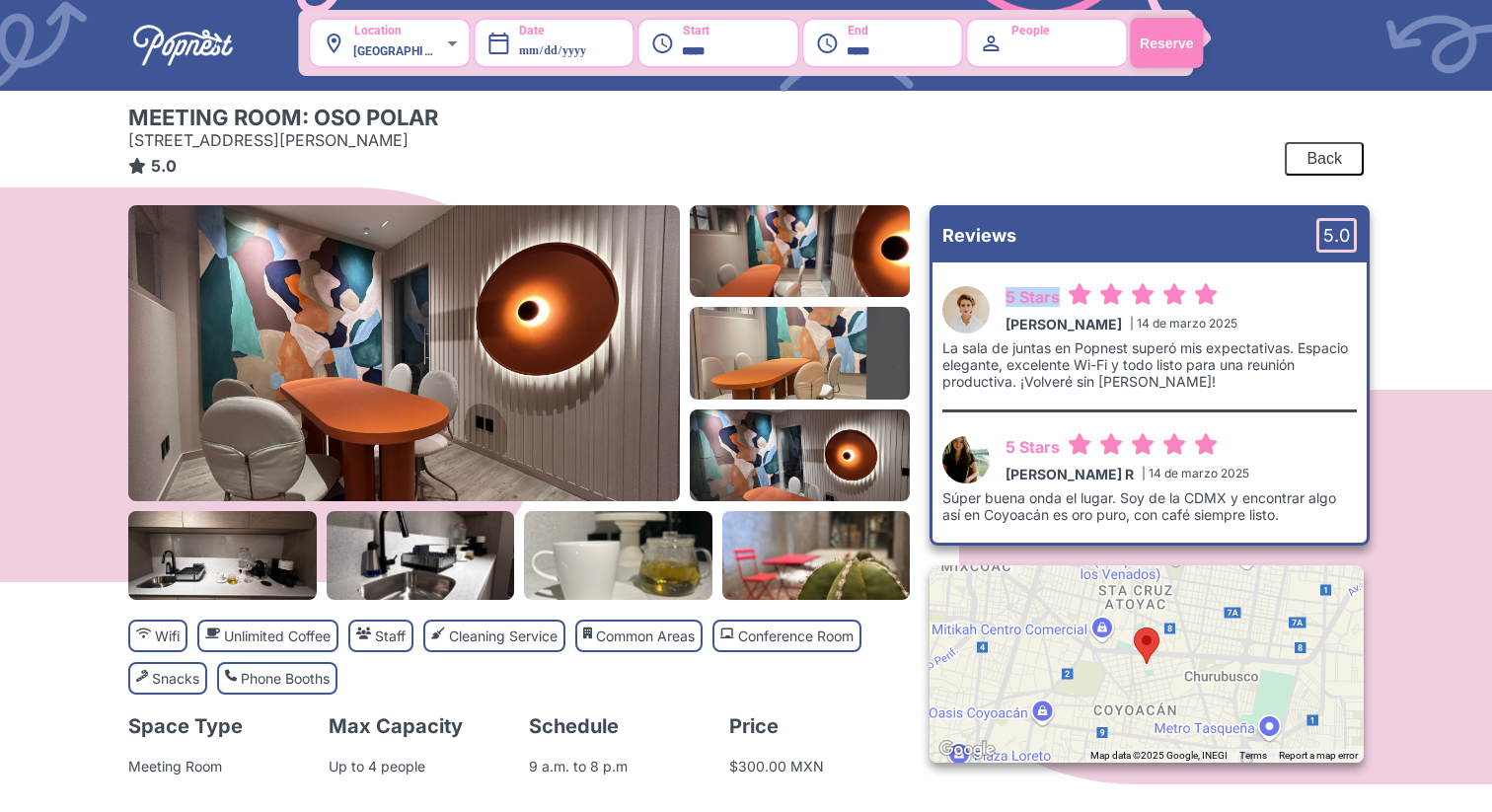 drag, startPoint x: 1060, startPoint y: 298, endPoint x: 1007, endPoint y: 300, distance: 53.037722 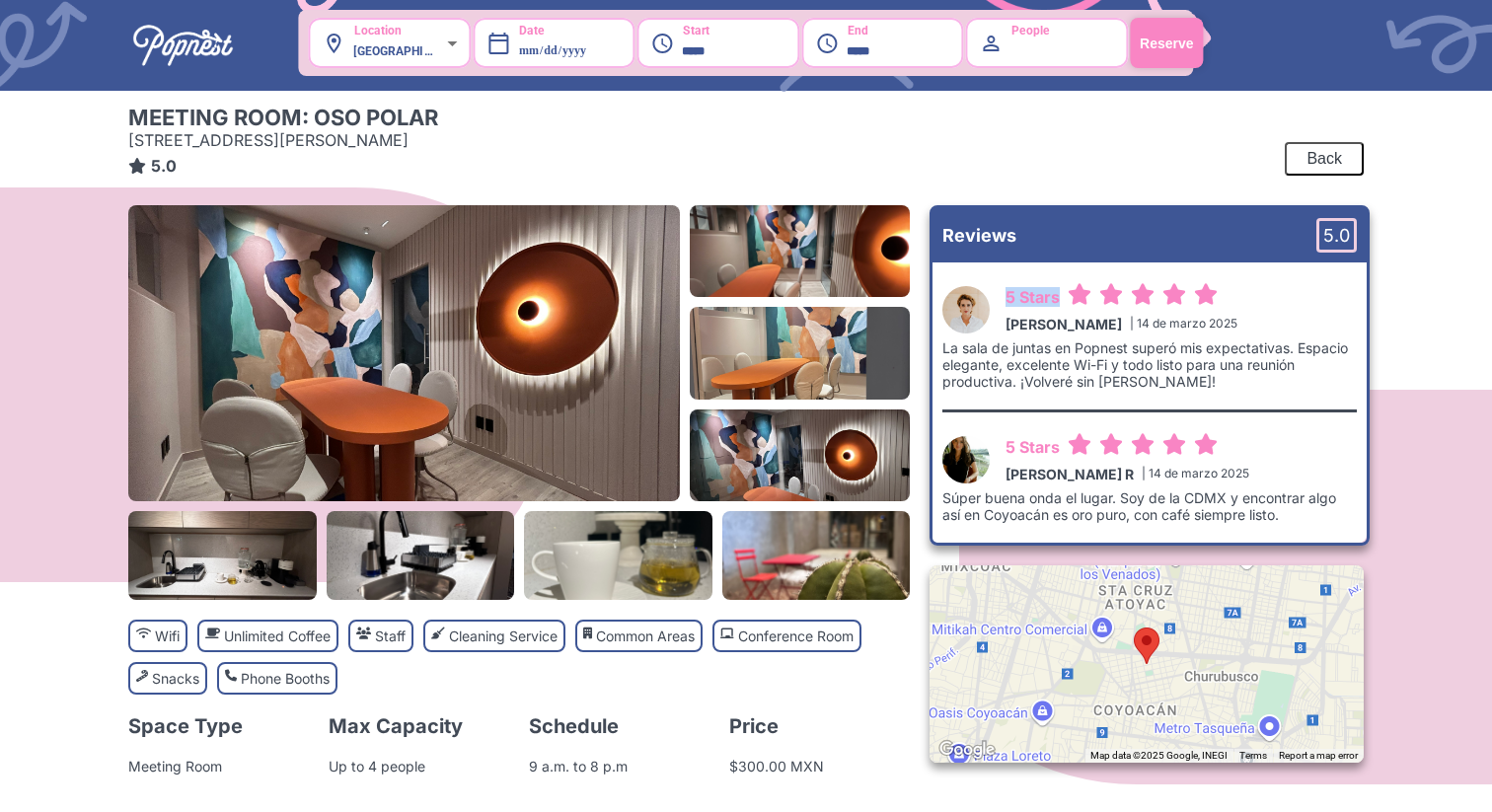 click on "5   Stars" at bounding box center (1121, 297) 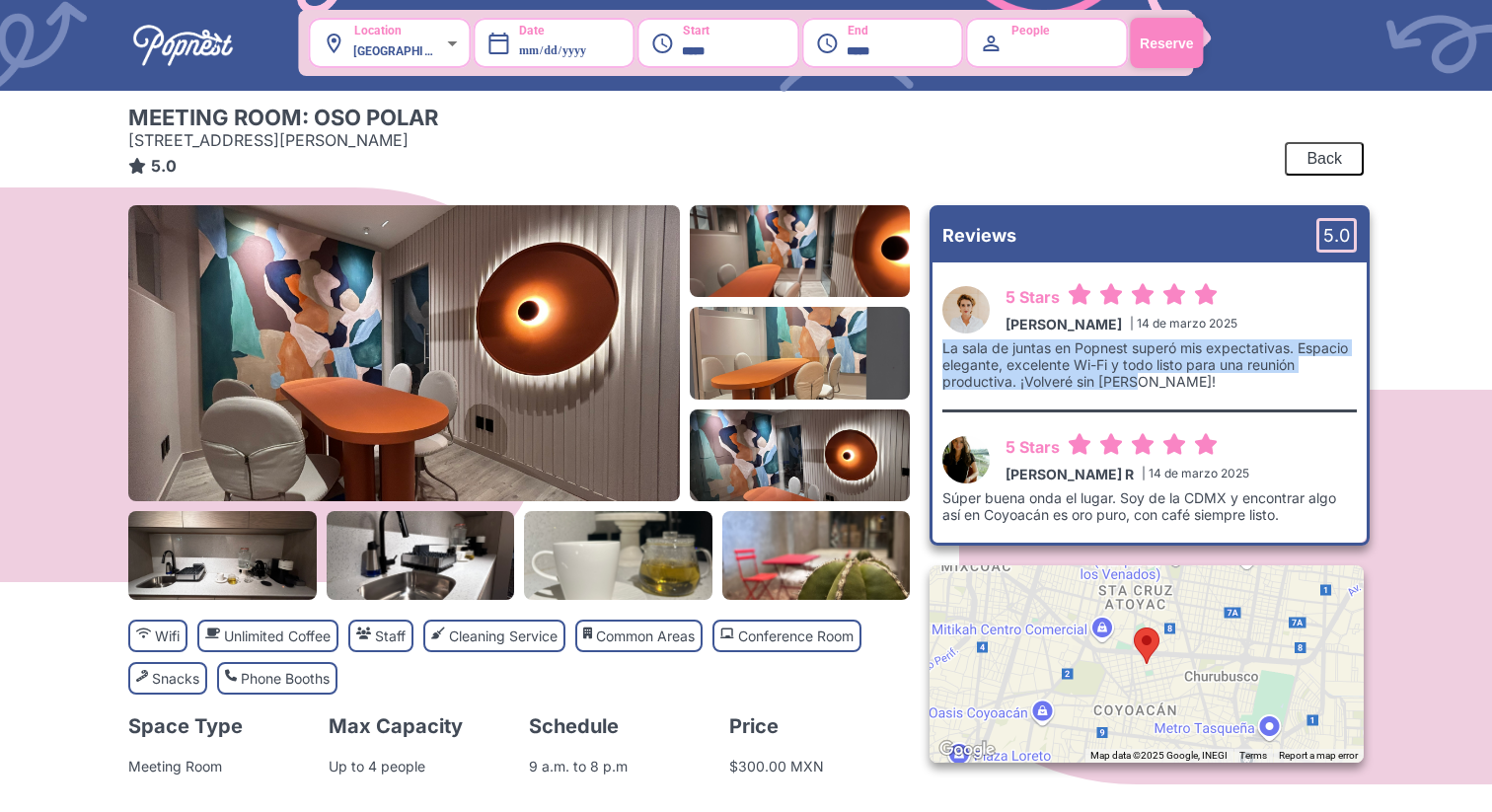 drag, startPoint x: 1139, startPoint y: 382, endPoint x: 943, endPoint y: 347, distance: 199.10048 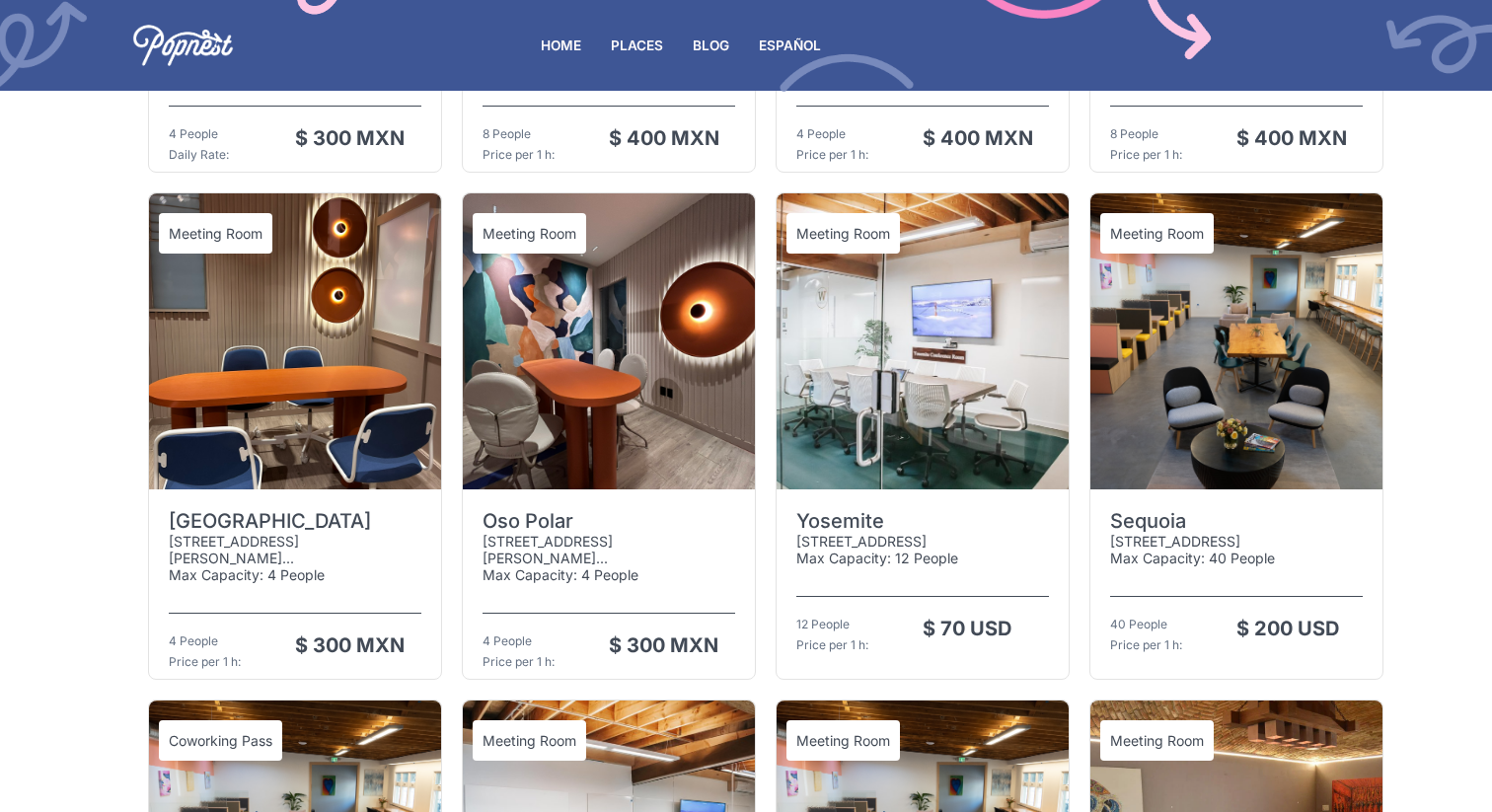scroll, scrollTop: 922, scrollLeft: 0, axis: vertical 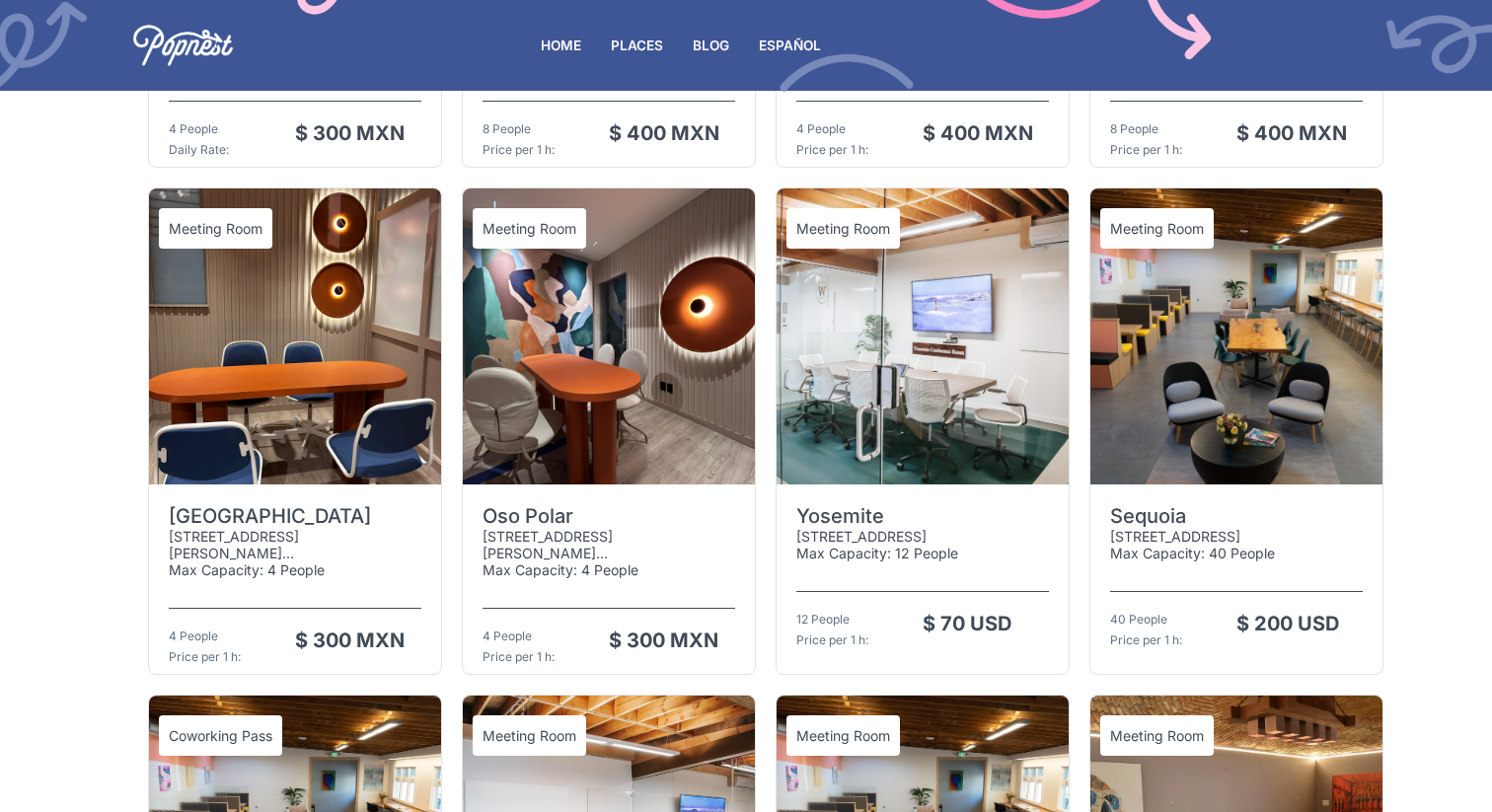 click at bounding box center [609, 336] 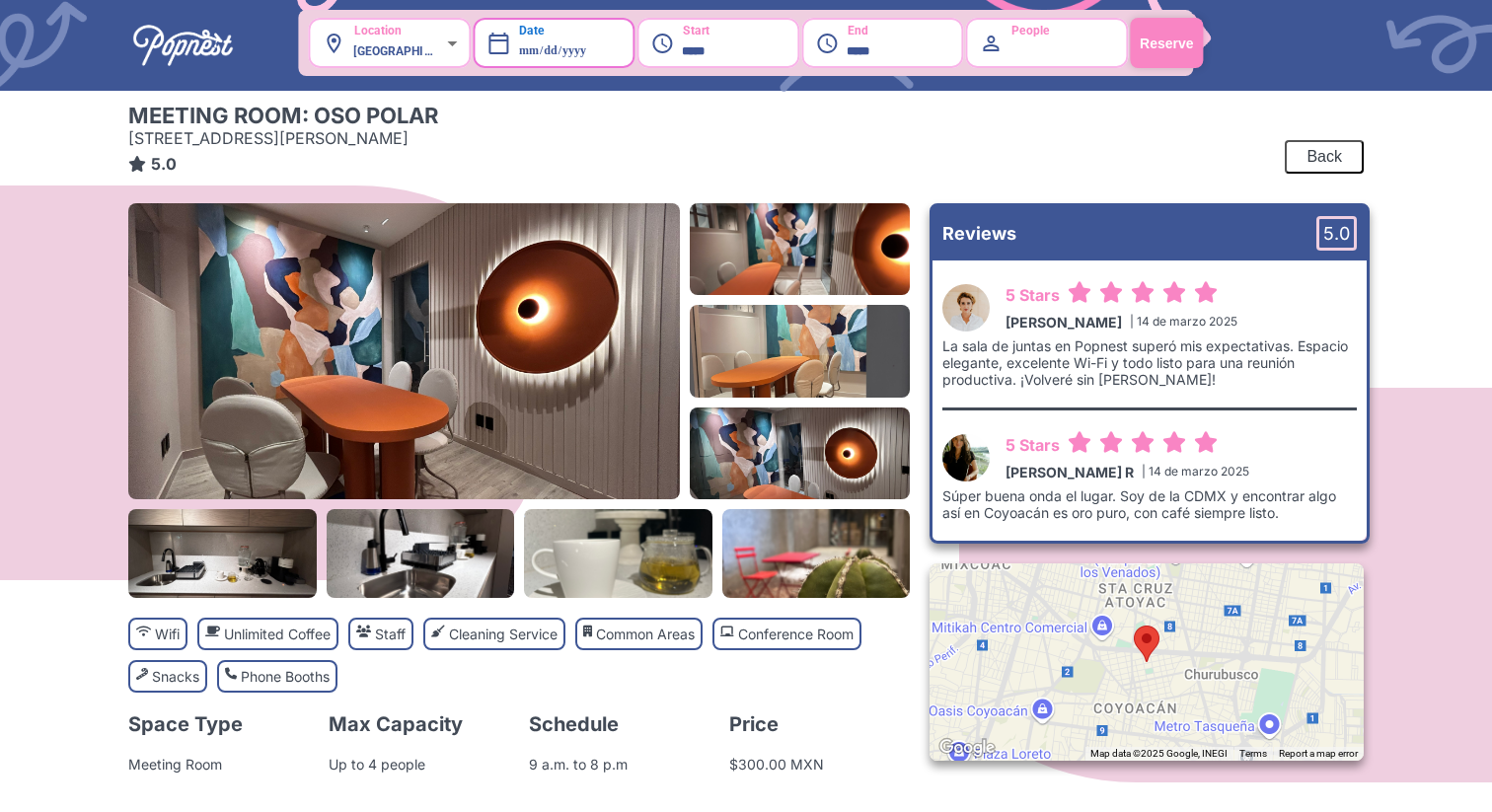 scroll, scrollTop: 0, scrollLeft: 0, axis: both 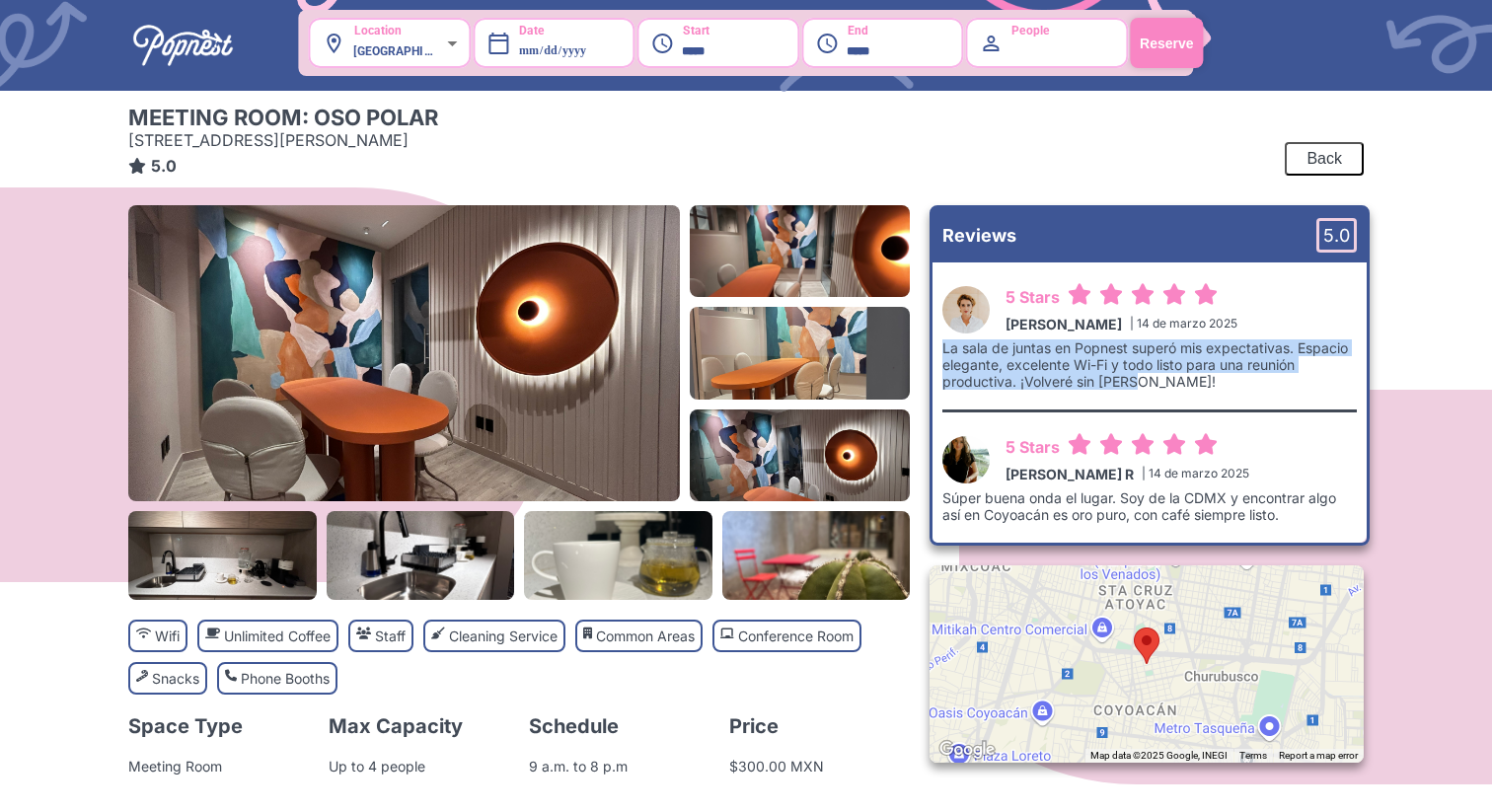 drag, startPoint x: 1145, startPoint y: 381, endPoint x: 939, endPoint y: 352, distance: 208.0312 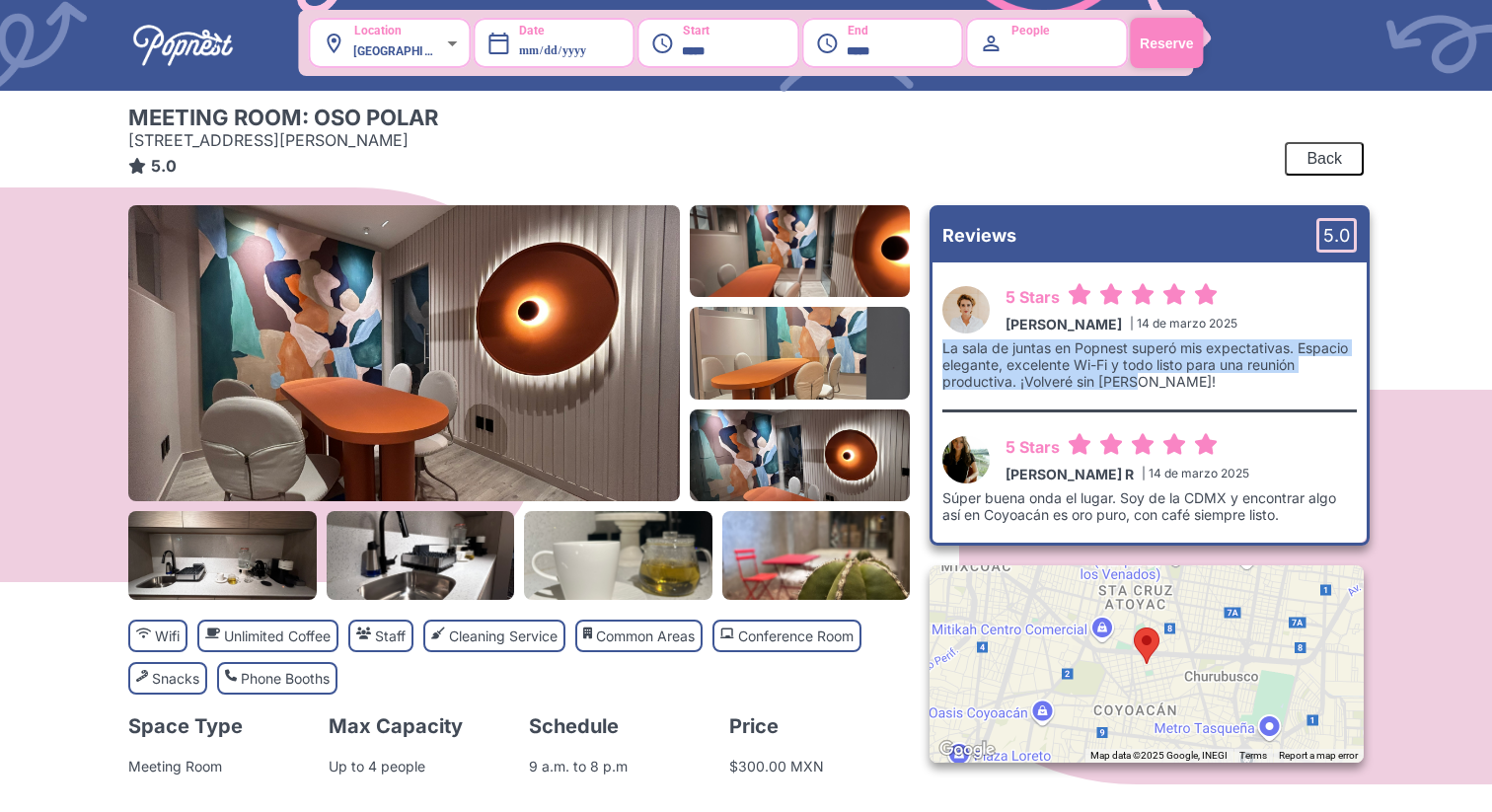 click on "5   Stars    [PERSON_NAME]    | 14 de marzo 2025 La sala de juntas en Popnest superó mis expectativas. Espacio elegante, excelente Wi-Fi y todo listo para una reunión productiva. ¡Volveré sin [PERSON_NAME]!   5   Stars    [PERSON_NAME]  R     | 14 de marzo 2025 Súper buena onda el lugar. Soy de la CDMX y encontrar algo así en Coyoacán es oro puro, con café siempre listo." at bounding box center [1150, 403] 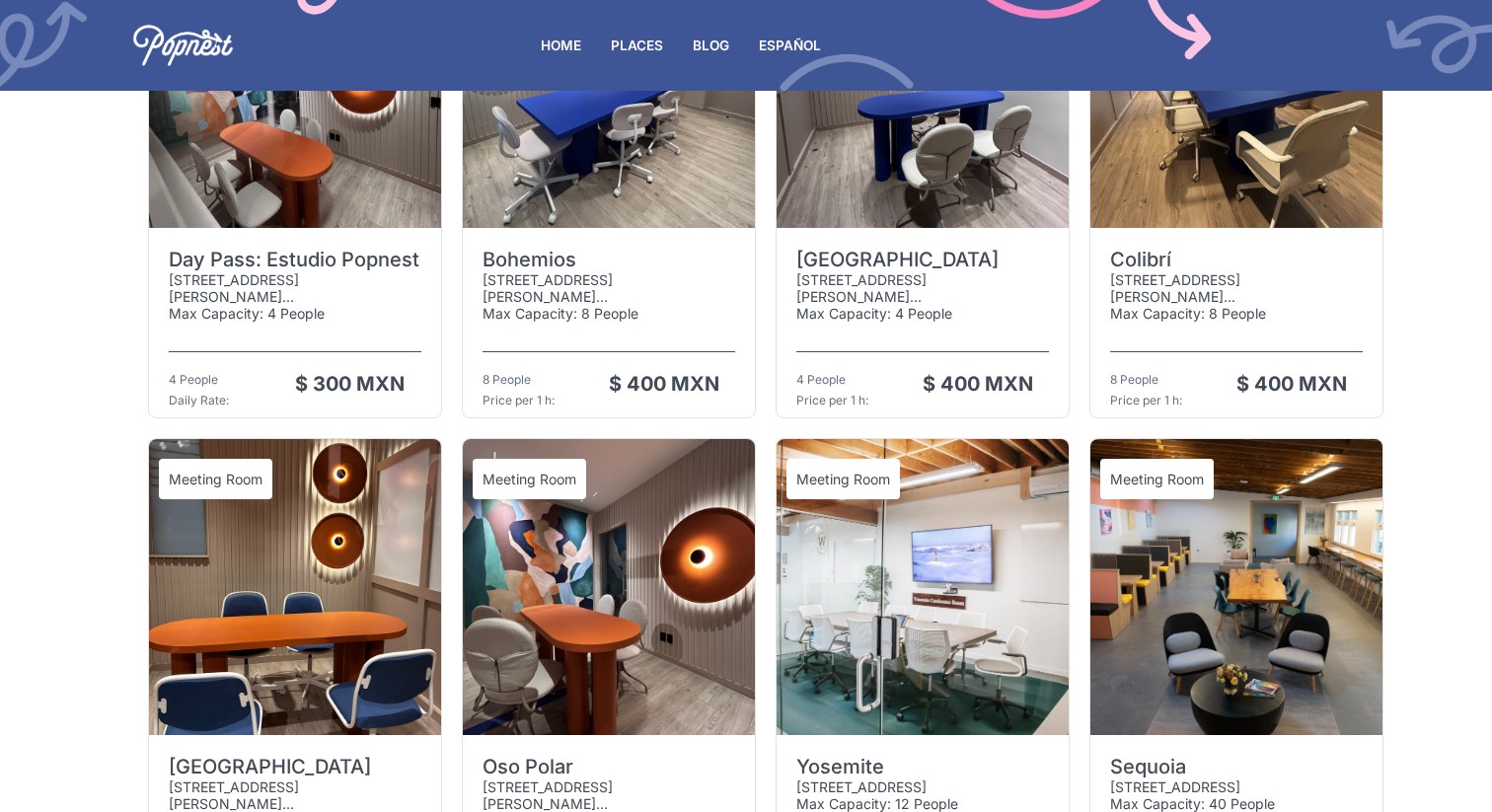 scroll, scrollTop: 0, scrollLeft: 0, axis: both 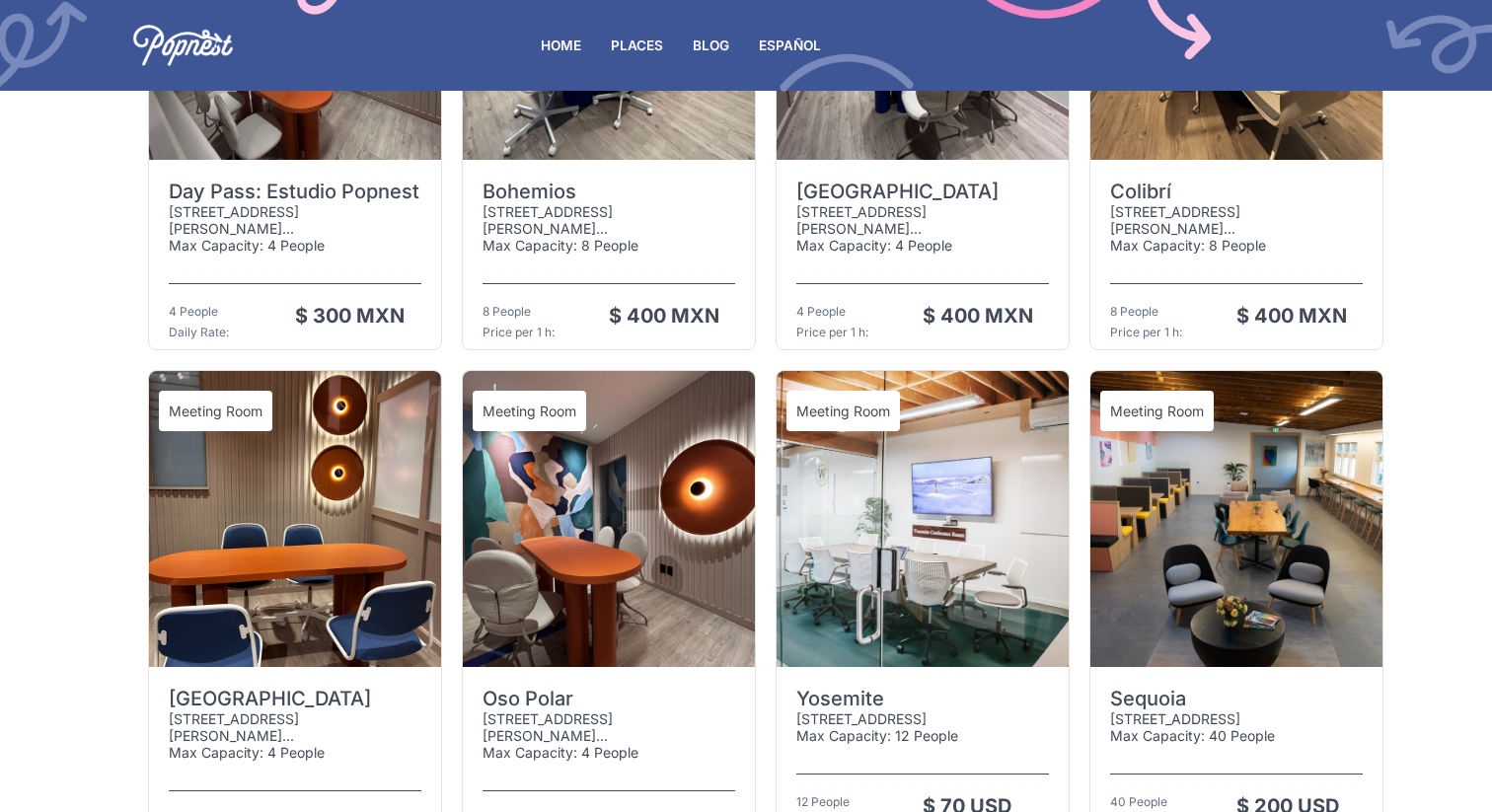 click at bounding box center [609, 519] 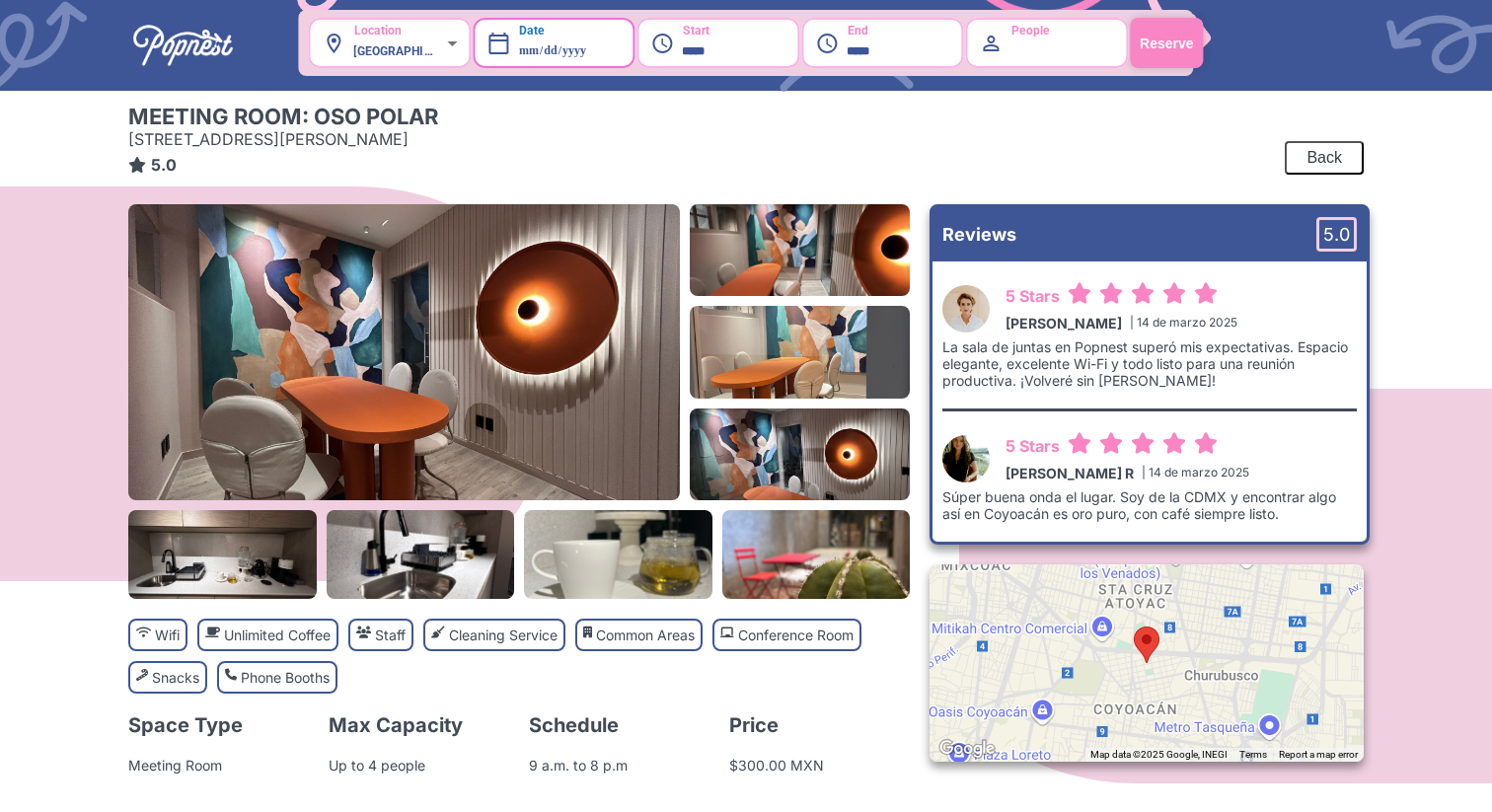 scroll, scrollTop: 0, scrollLeft: 0, axis: both 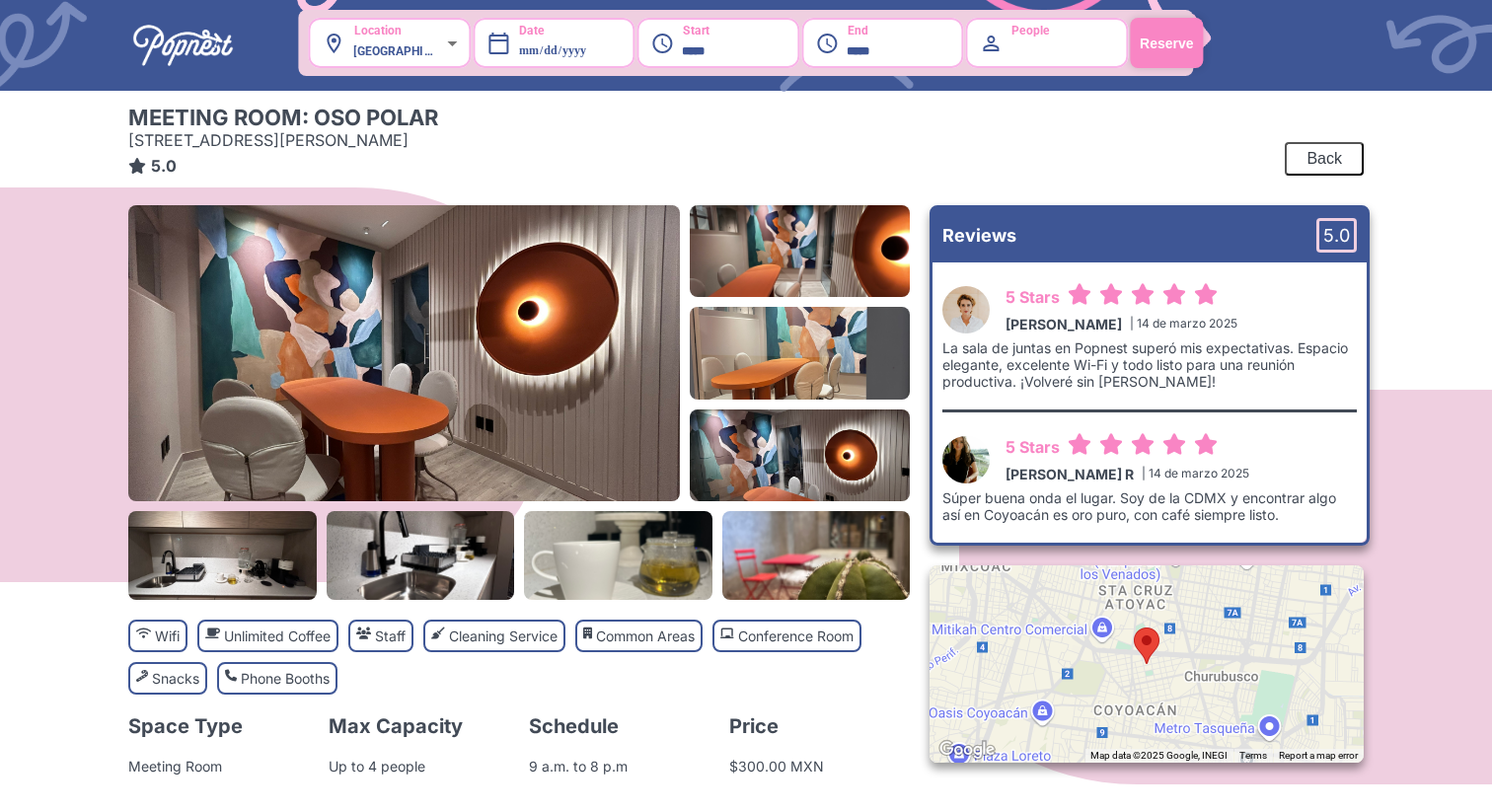 click on "To navigate, press the arrow keys." at bounding box center (1147, 664) 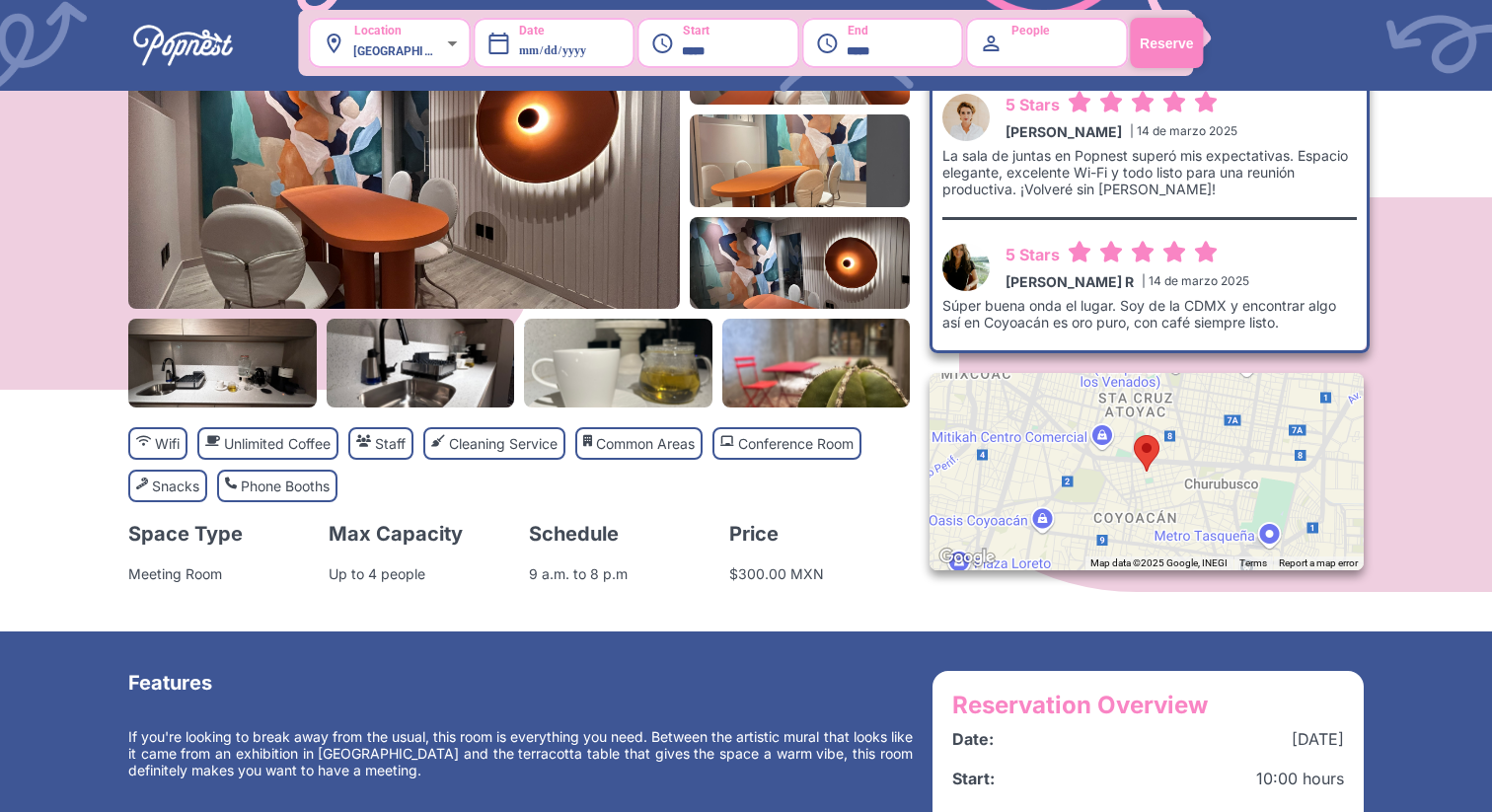 scroll, scrollTop: 0, scrollLeft: 0, axis: both 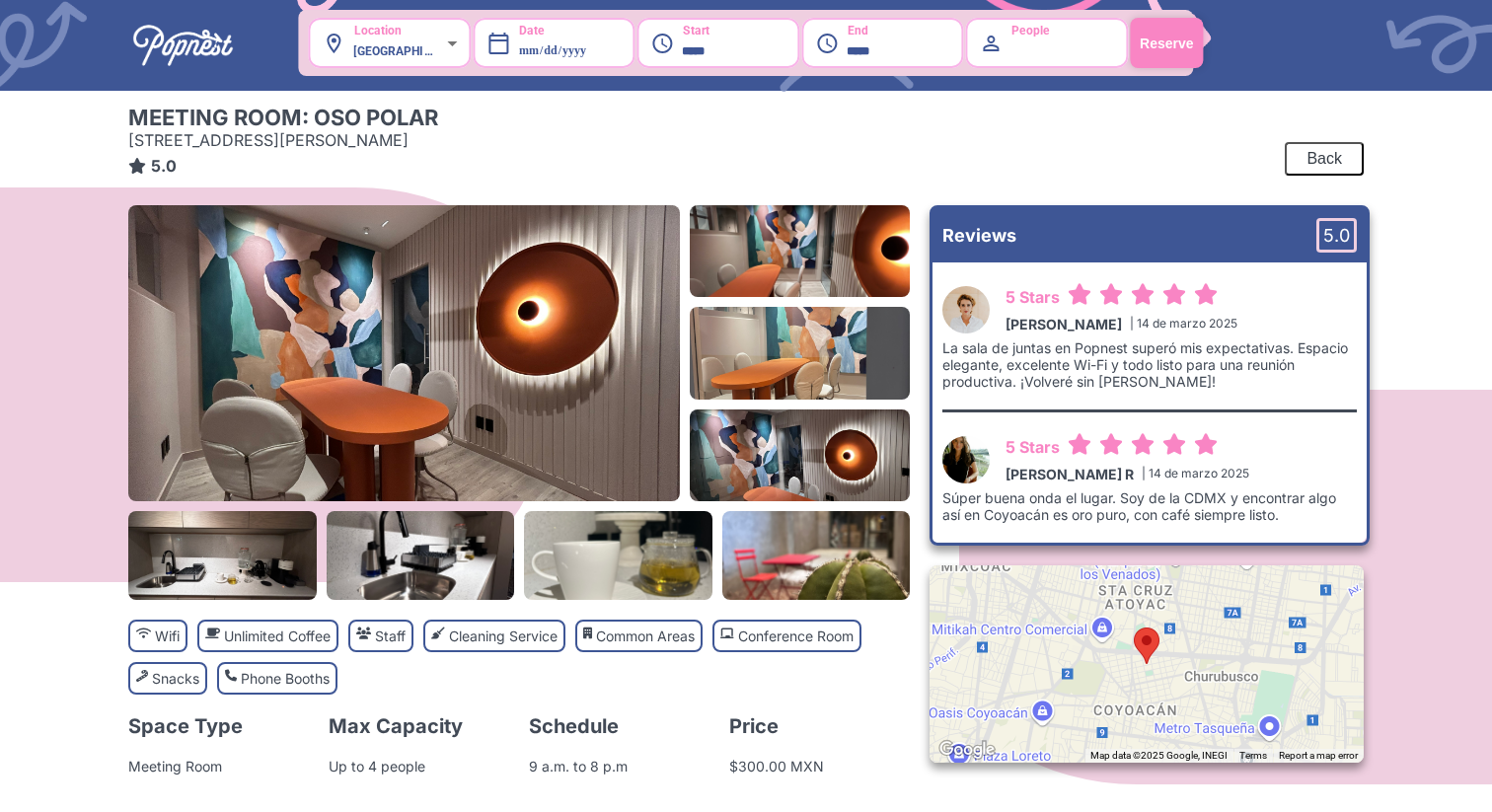 click at bounding box center [183, 45] 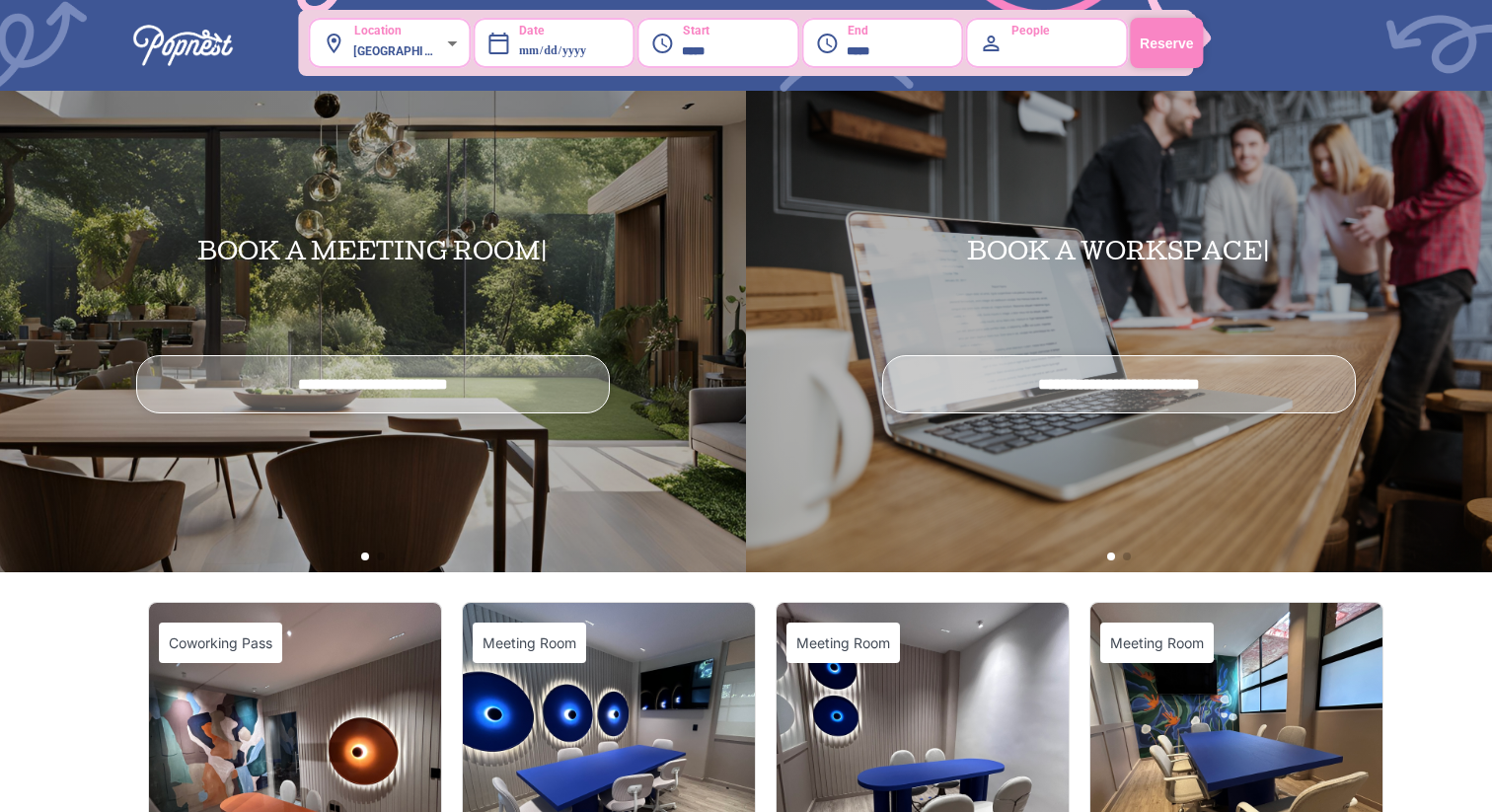 click on "Reserve" at bounding box center (1166, 42) 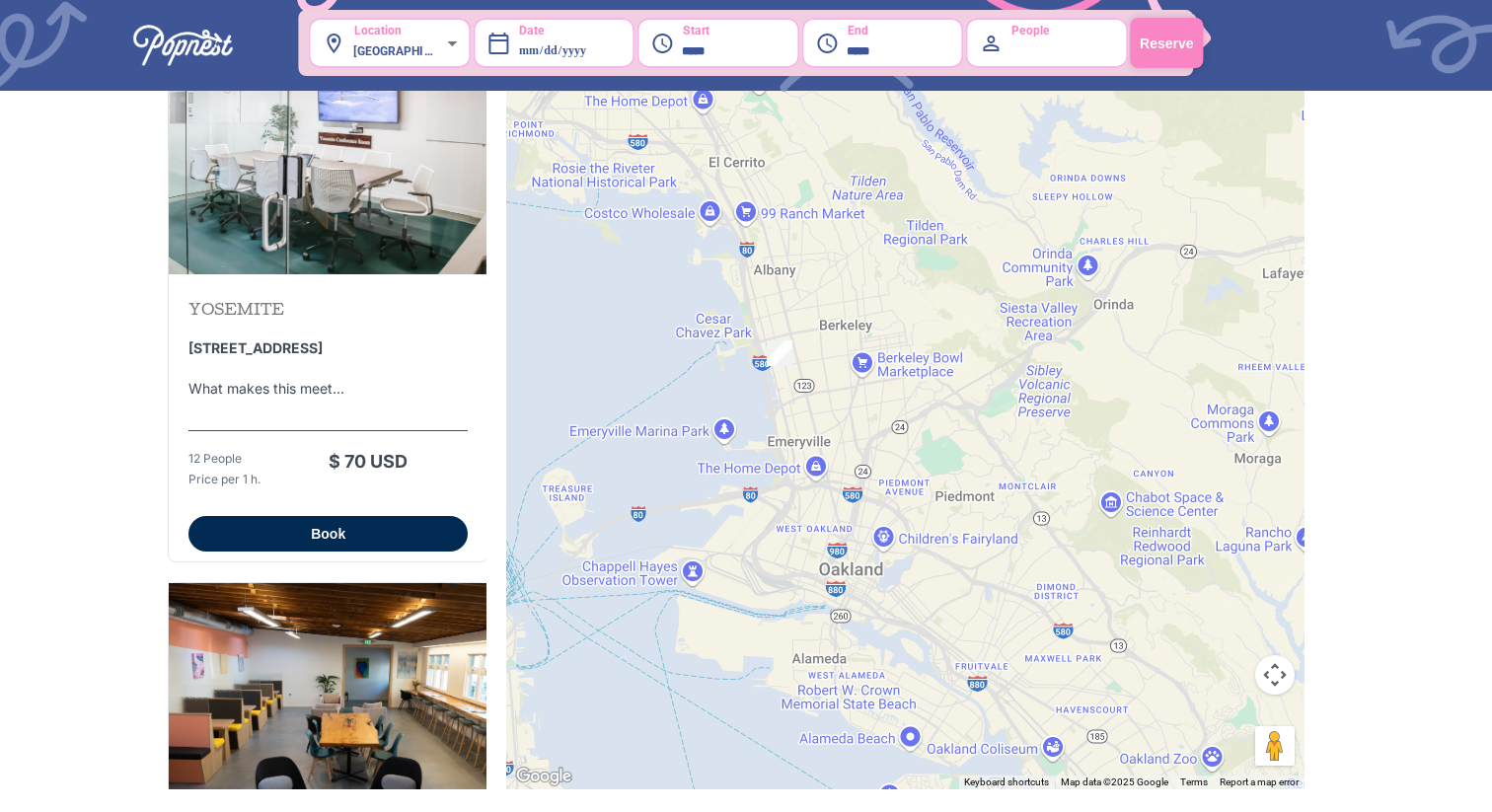 scroll, scrollTop: 216, scrollLeft: 0, axis: vertical 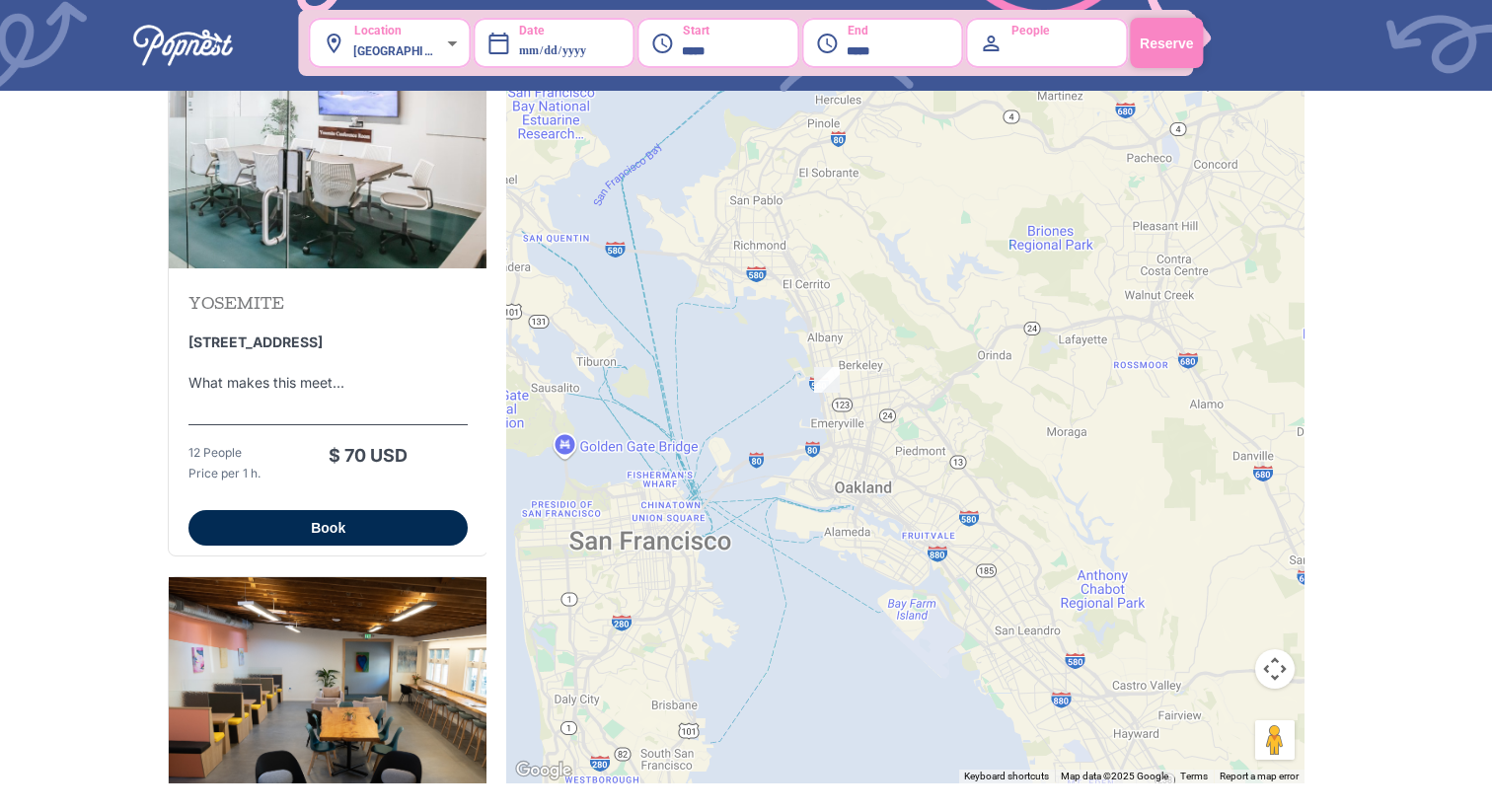 click at bounding box center (183, 45) 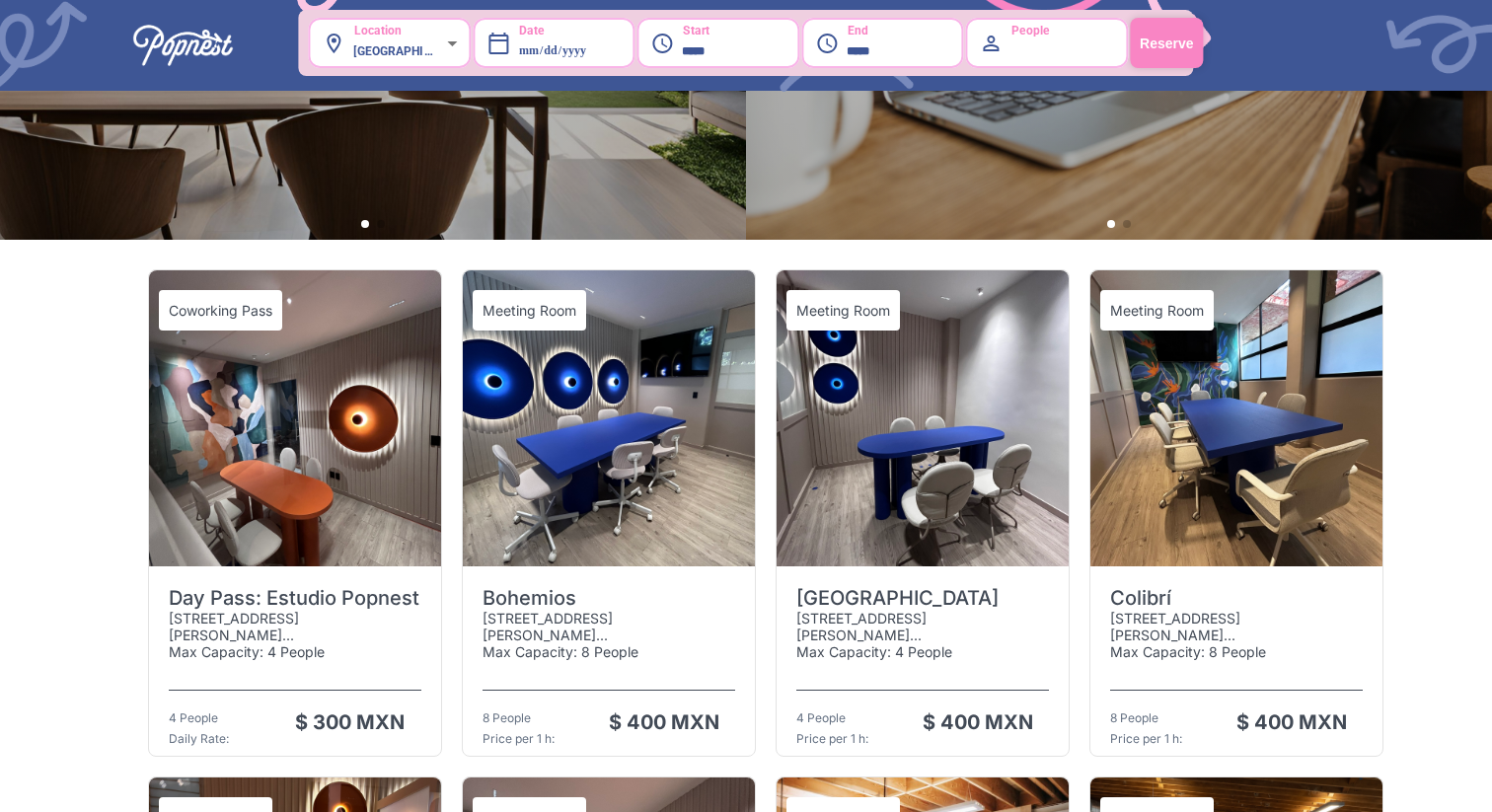 scroll, scrollTop: 384, scrollLeft: 0, axis: vertical 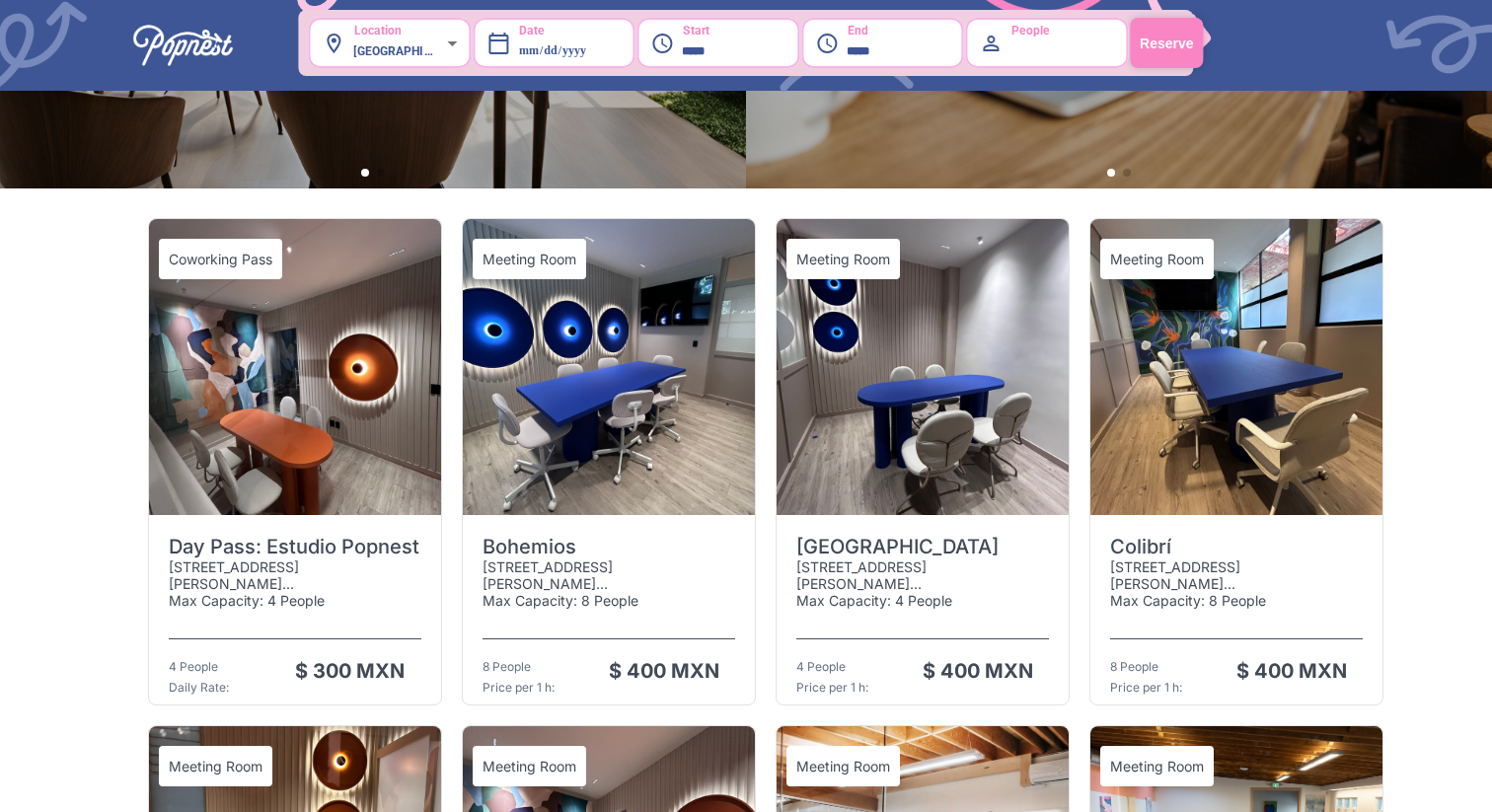 click at bounding box center [609, 367] 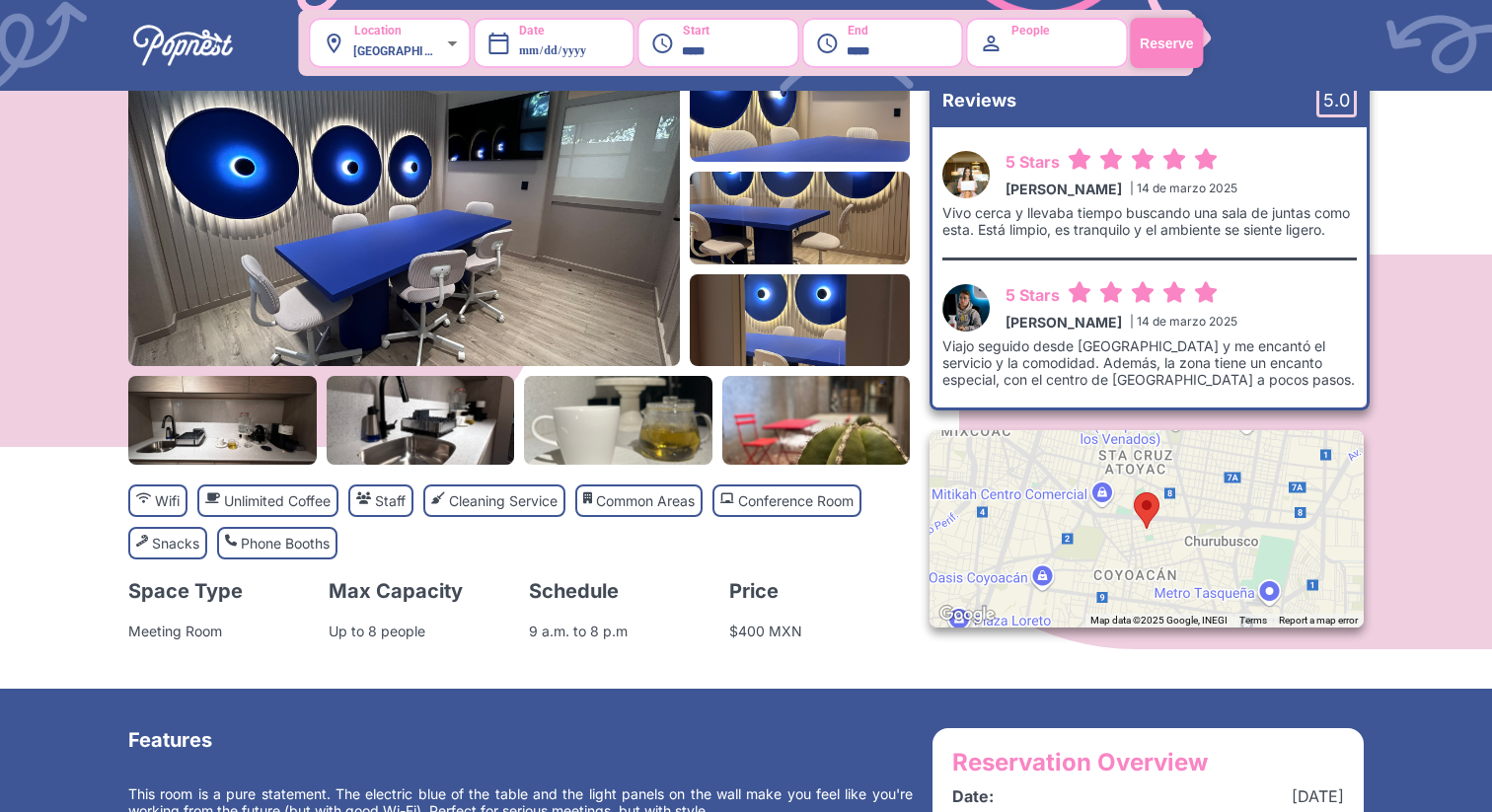 scroll, scrollTop: 144, scrollLeft: 0, axis: vertical 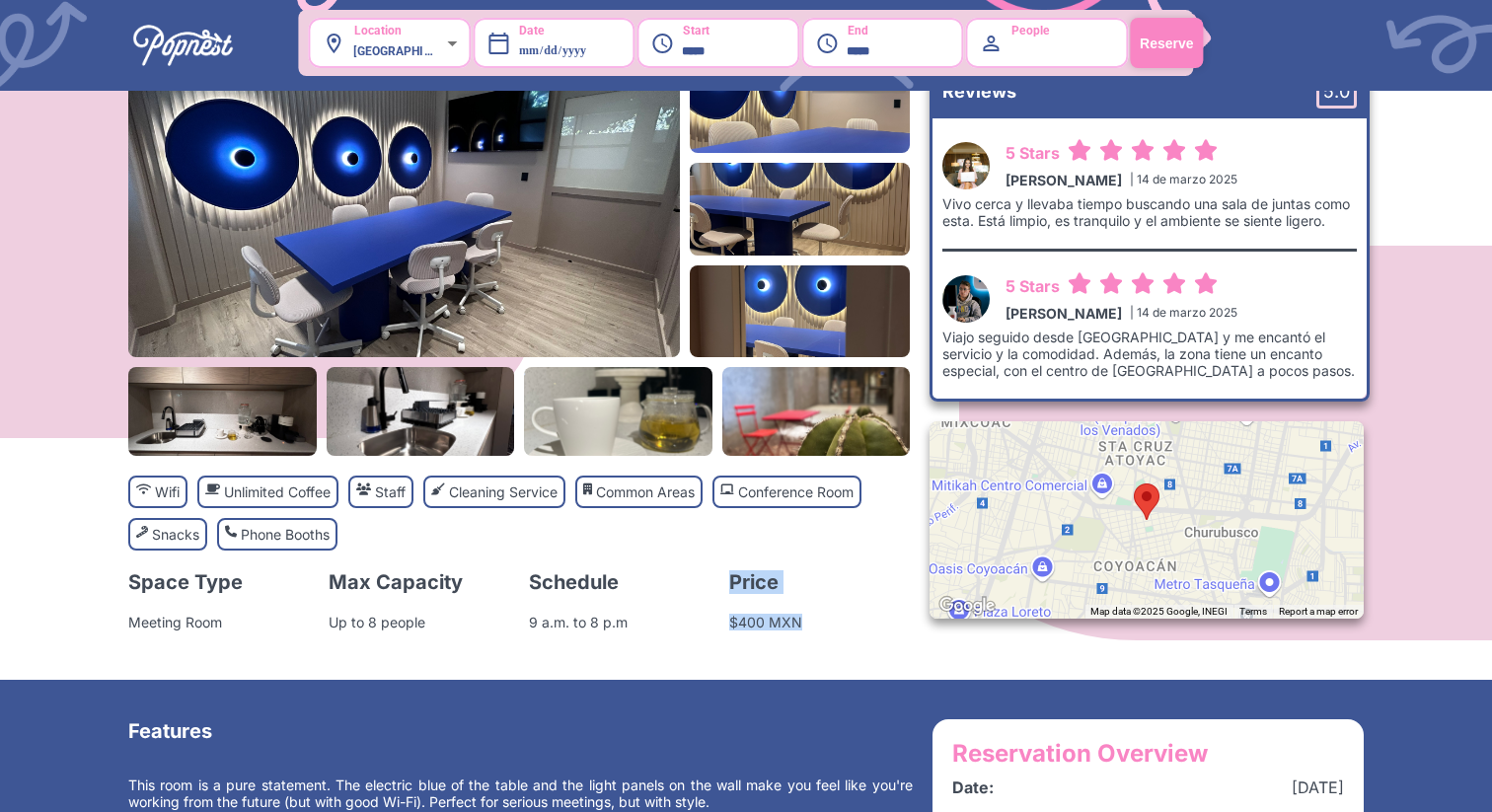 drag, startPoint x: 803, startPoint y: 626, endPoint x: 712, endPoint y: 626, distance: 91 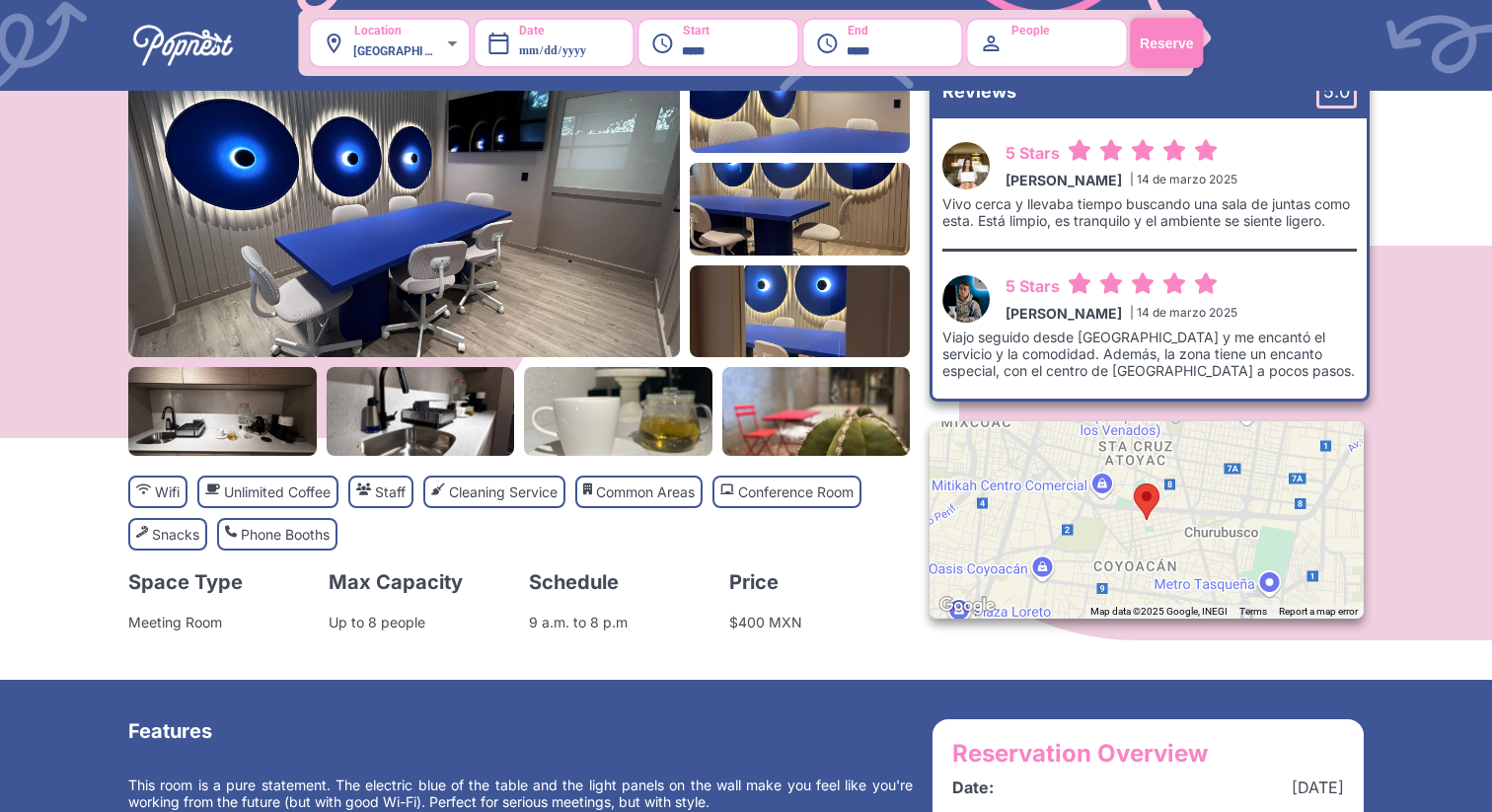 click on "Price $400 MXN" at bounding box center [819, 595] 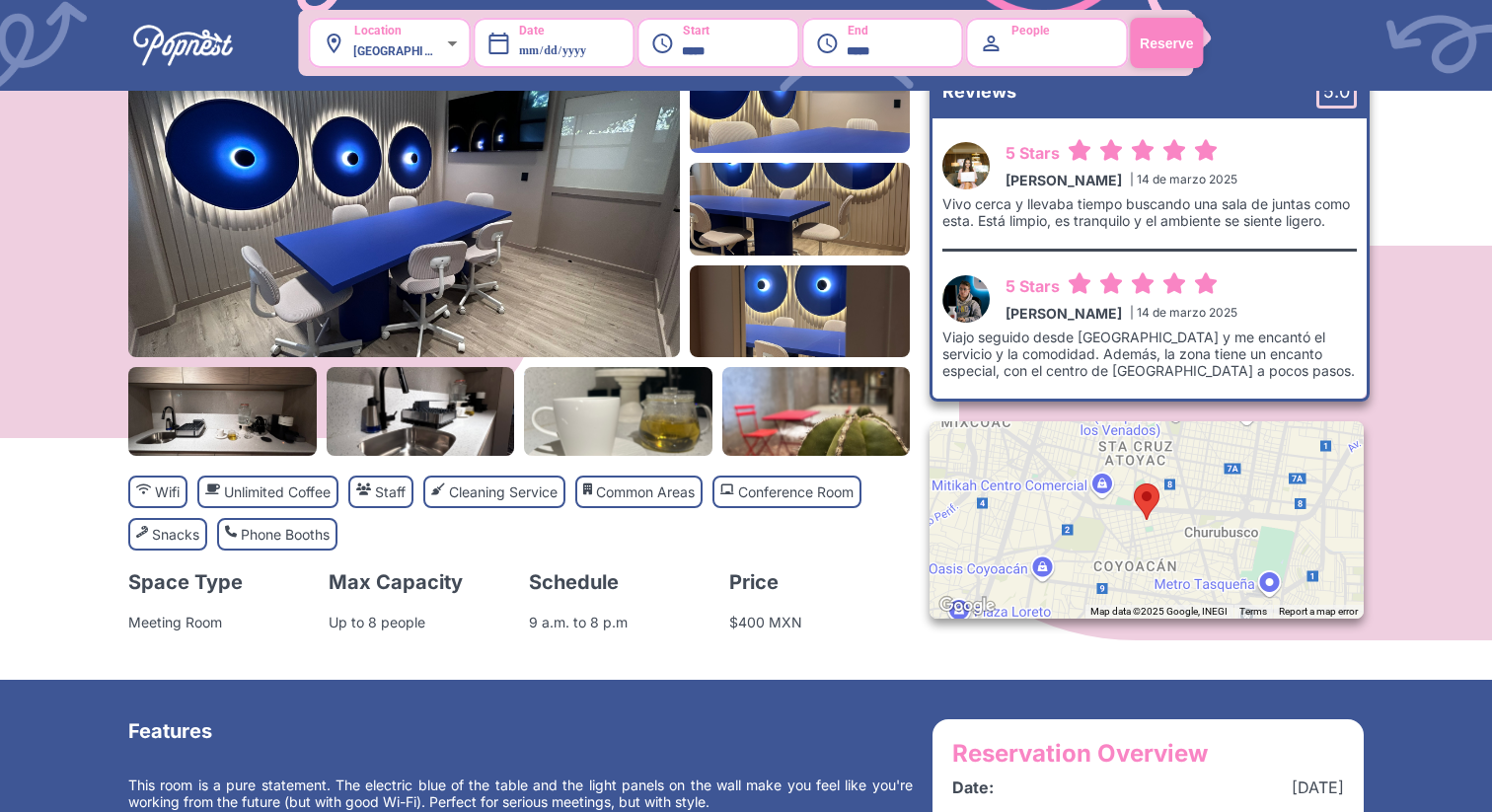 scroll, scrollTop: 0, scrollLeft: 0, axis: both 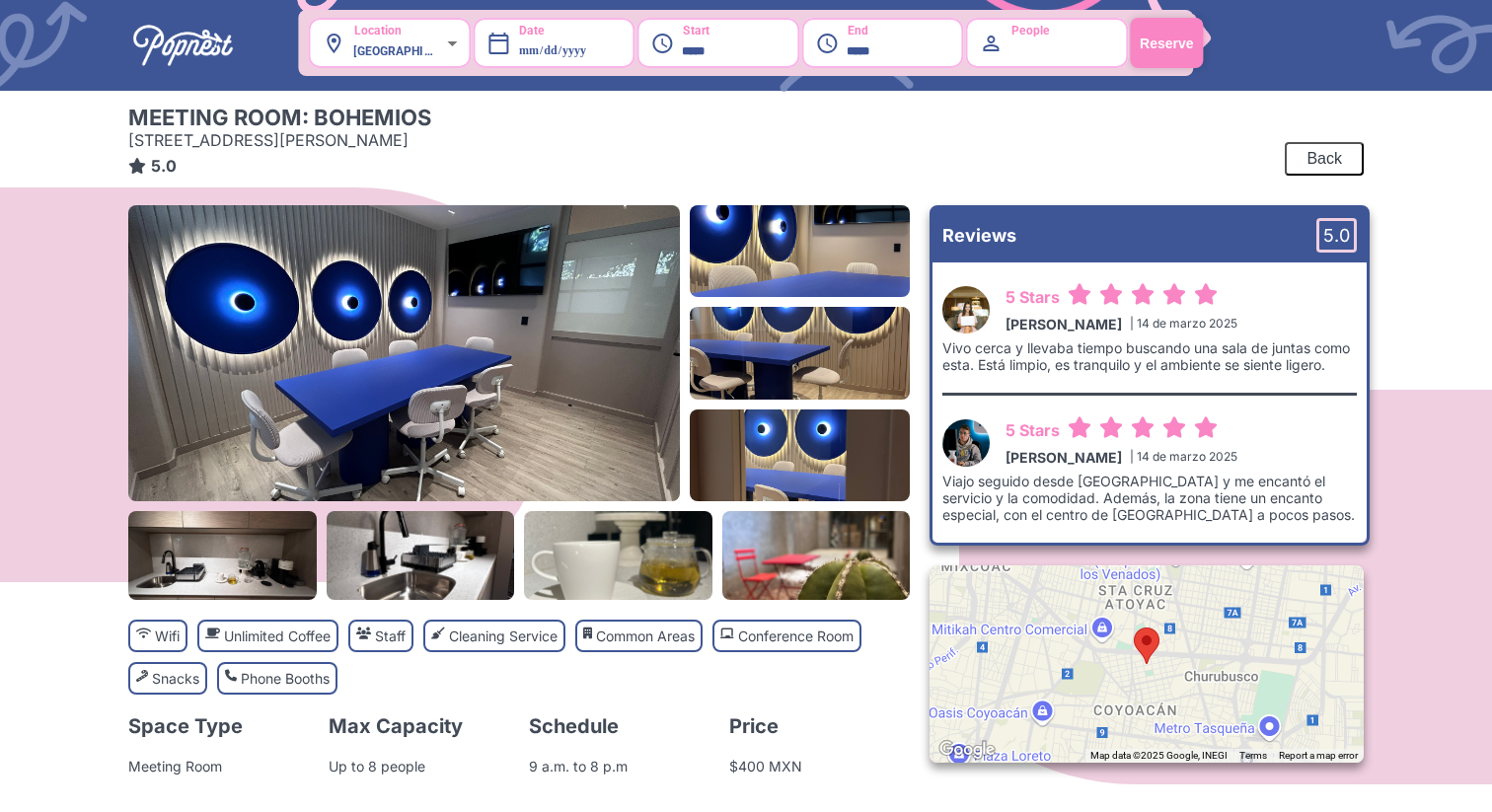 drag, startPoint x: 724, startPoint y: 138, endPoint x: 123, endPoint y: 135, distance: 601.0075 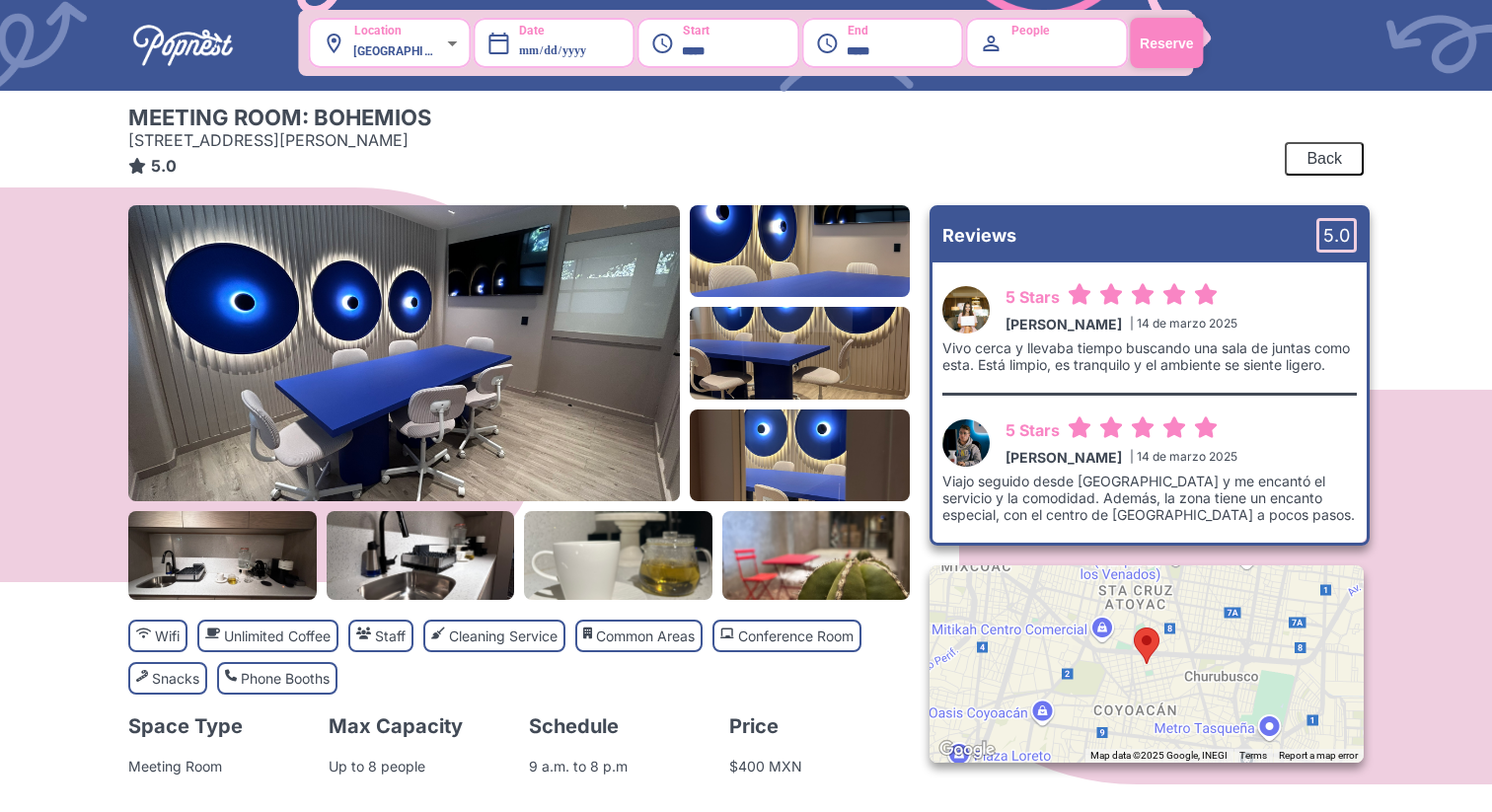 click on "Meeting Room: [STREET_ADDRESS][PERSON_NAME]    5.0  Back Wifi Unlimited Coffee Staff Cleaning Service Common Areas Conference Room Snacks Phone Booths Reviews  5.0   5   Stars    [PERSON_NAME] S    | 14 de marzo 2025 Vivo cerca y llevaba tiempo buscando una sala de juntas como esta. Está limpio, es tranquilo y el ambiente se siente ligero.   5   Stars    [PERSON_NAME]    | 14 de marzo 2025 Viajo seguido desde [GEOGRAPHIC_DATA] y me encantó el servicio y la comodidad. Además, la zona tiene un encanto especial, con el centro de [GEOGRAPHIC_DATA] a pocos pasos. Space Type Meeting Room Max Capacity Up to 8 people Schedule 9 a.m. to 8 p.m Price $400 MXN Reviews  5.0   5   Stars    [PERSON_NAME] S    | 14 de marzo 2025 Vivo cerca y llevaba tiempo buscando una sala de juntas como esta. Está limpio, es tranquilo y el ambiente se siente ligero.   5   Stars    [PERSON_NAME]    | 14 de marzo 2025 To navigate, press the arrow keys. Keyboard shortcuts Map Data Map data ©2025 Google, INEGI 1 km  Terms" at bounding box center [746, 411] 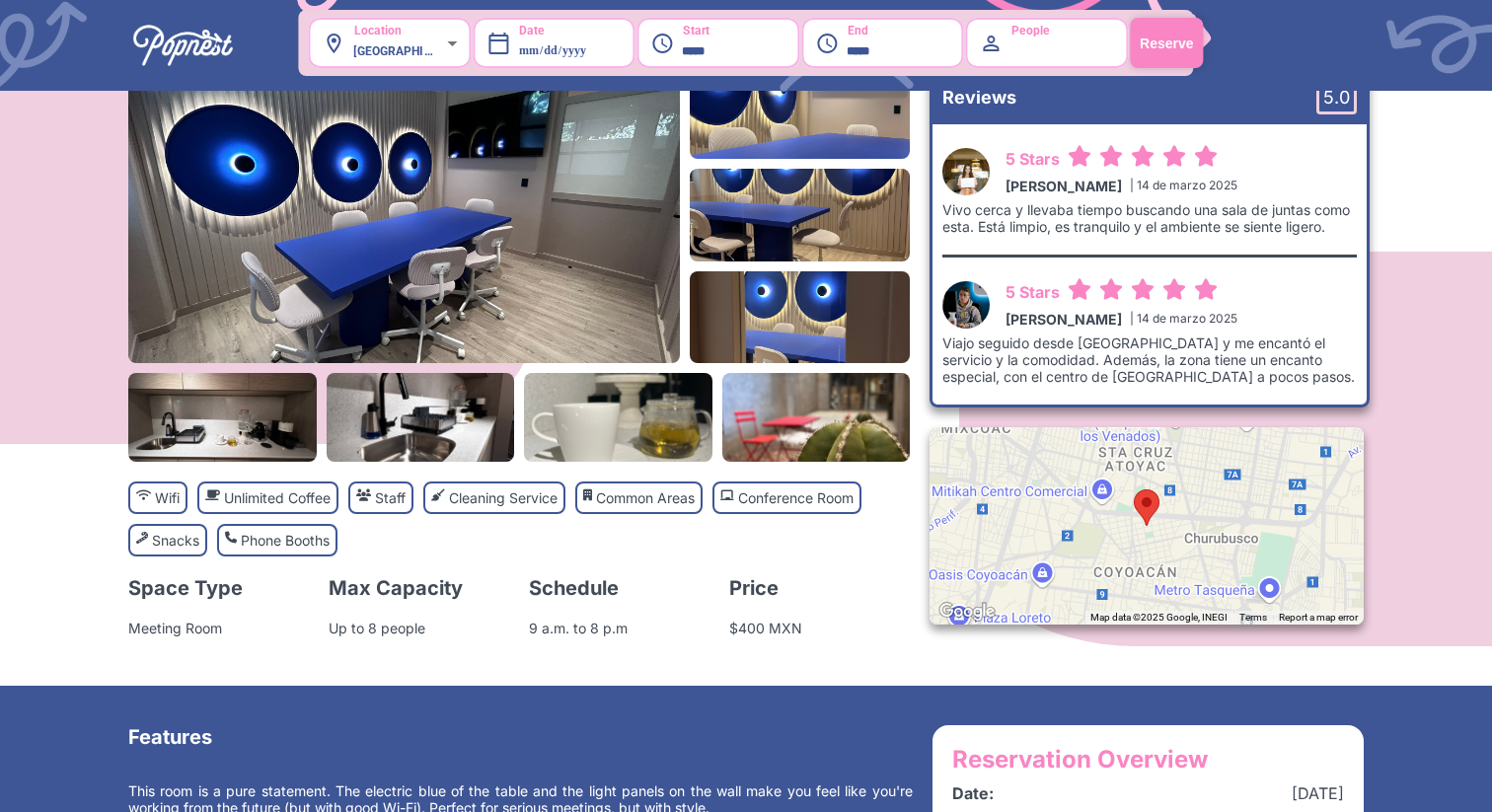 scroll, scrollTop: 140, scrollLeft: 0, axis: vertical 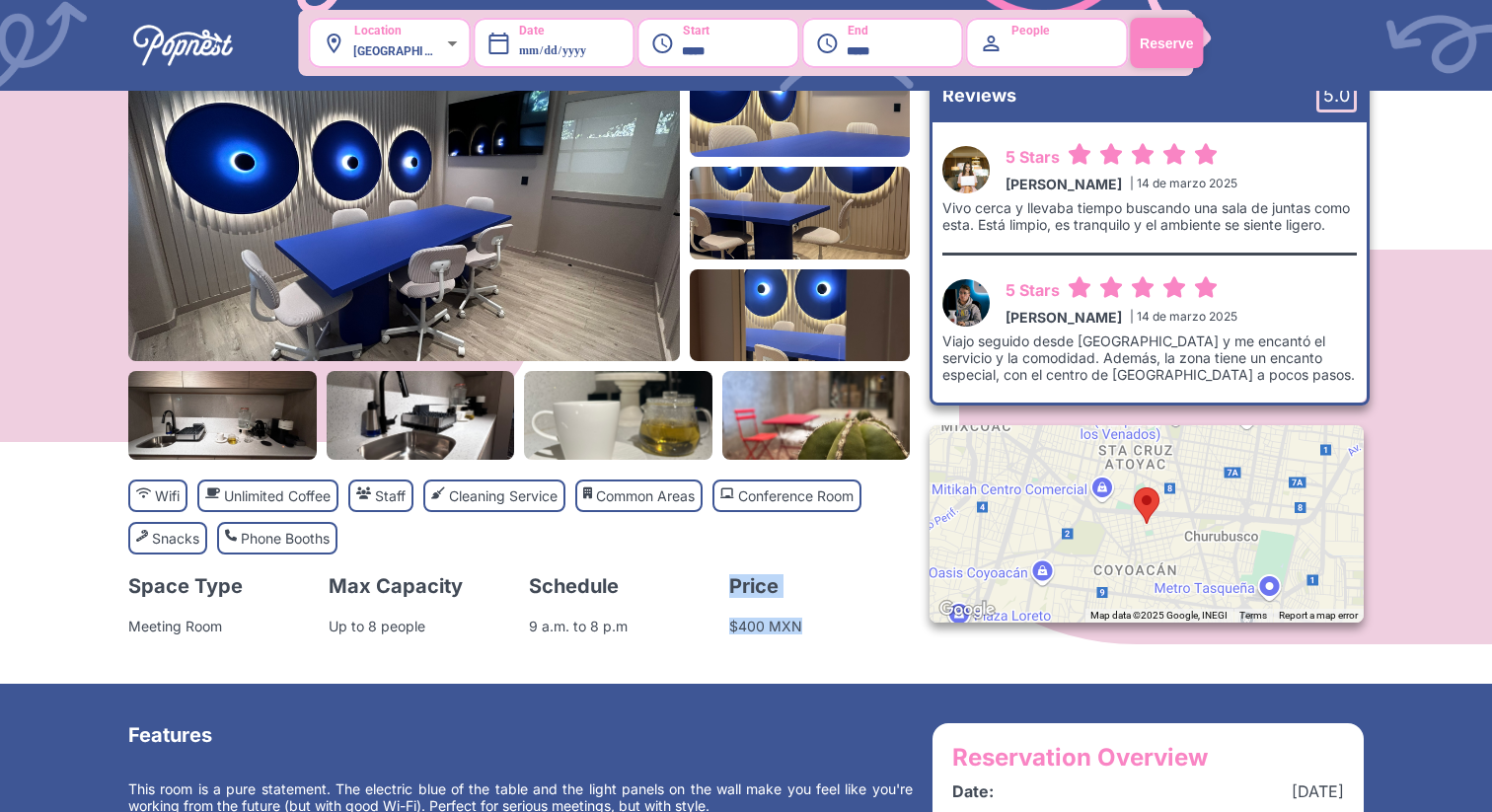 drag, startPoint x: 813, startPoint y: 620, endPoint x: 695, endPoint y: 620, distance: 118 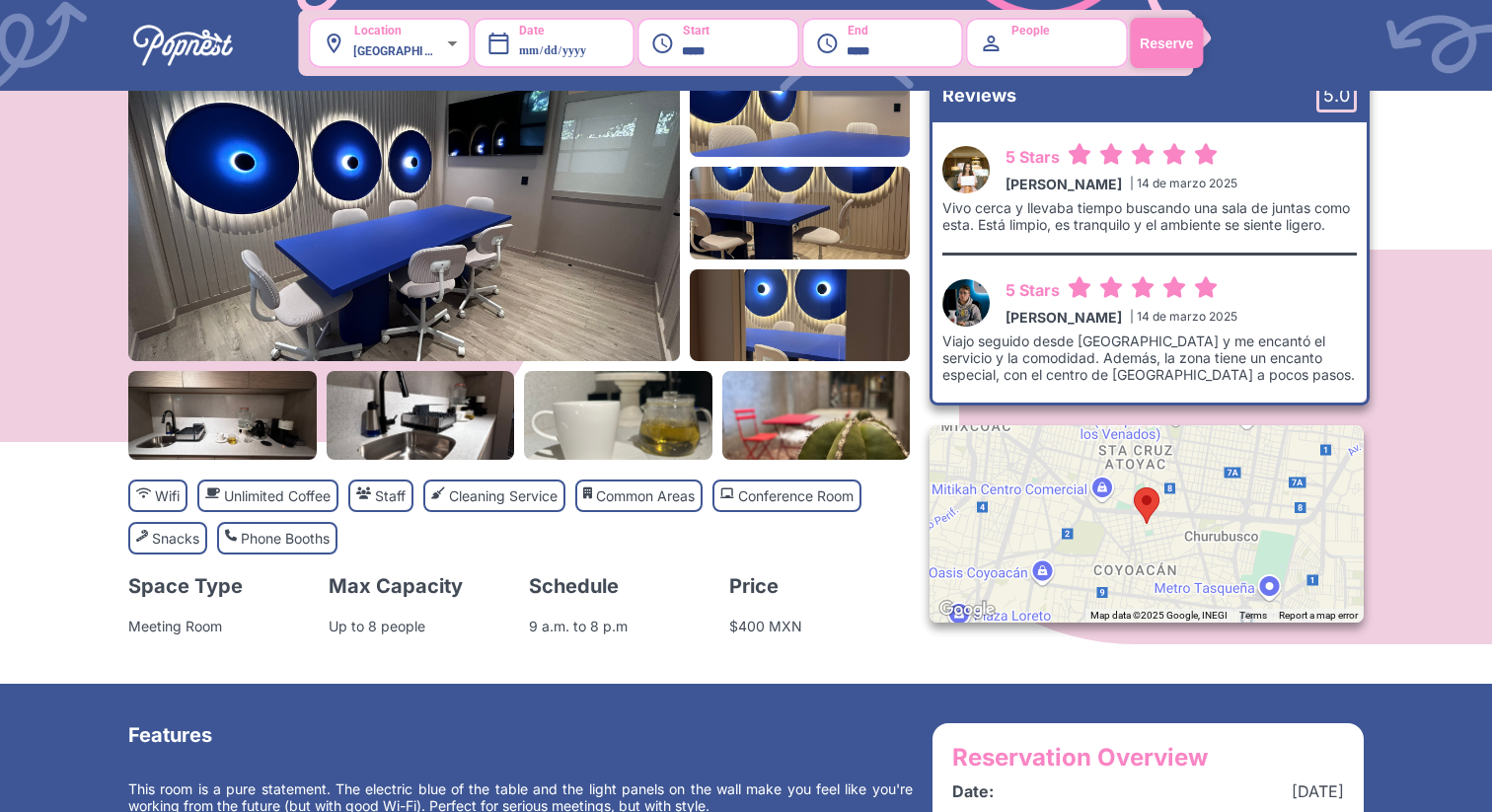 scroll, scrollTop: 0, scrollLeft: 0, axis: both 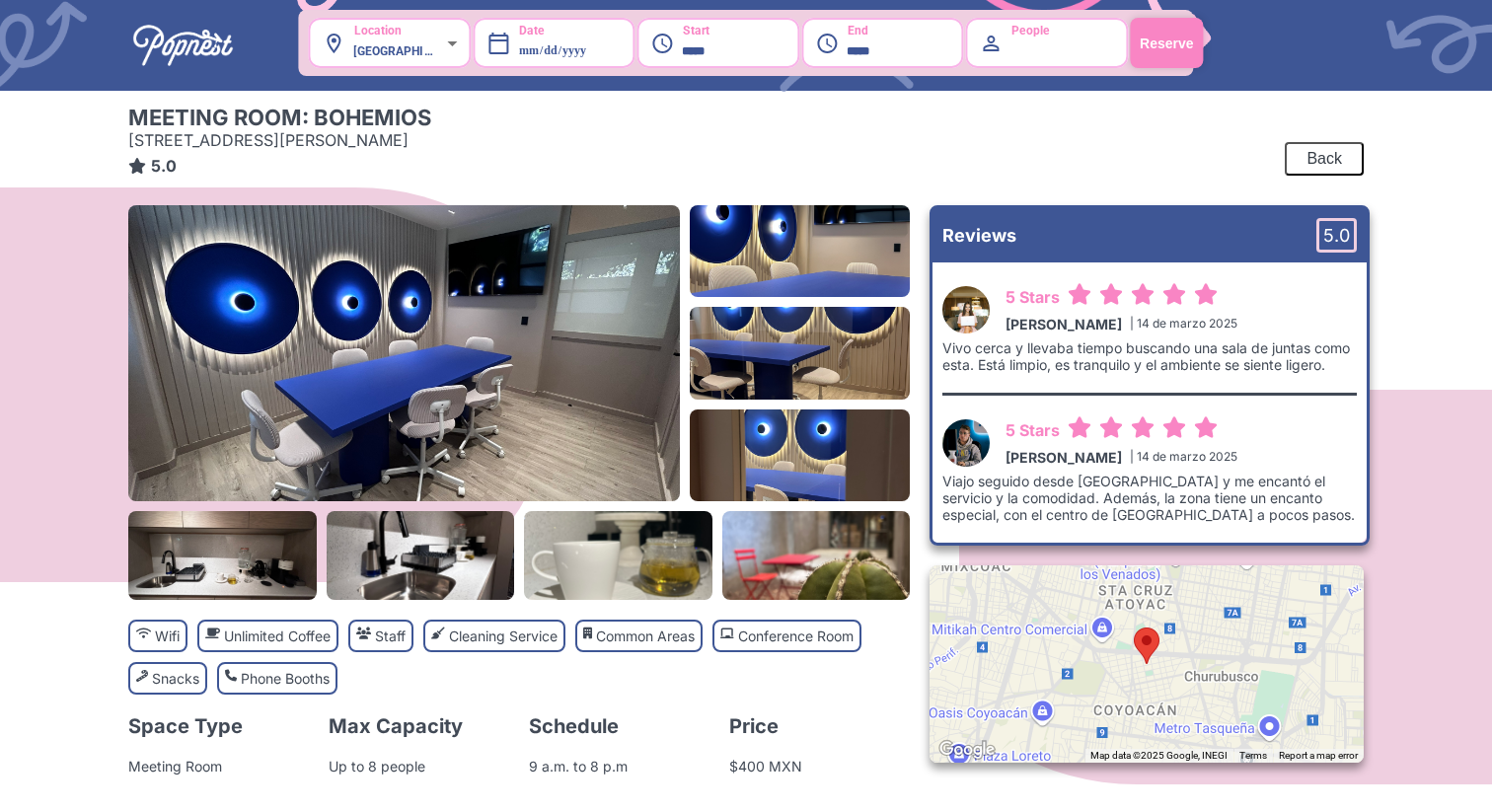 click at bounding box center (183, 45) 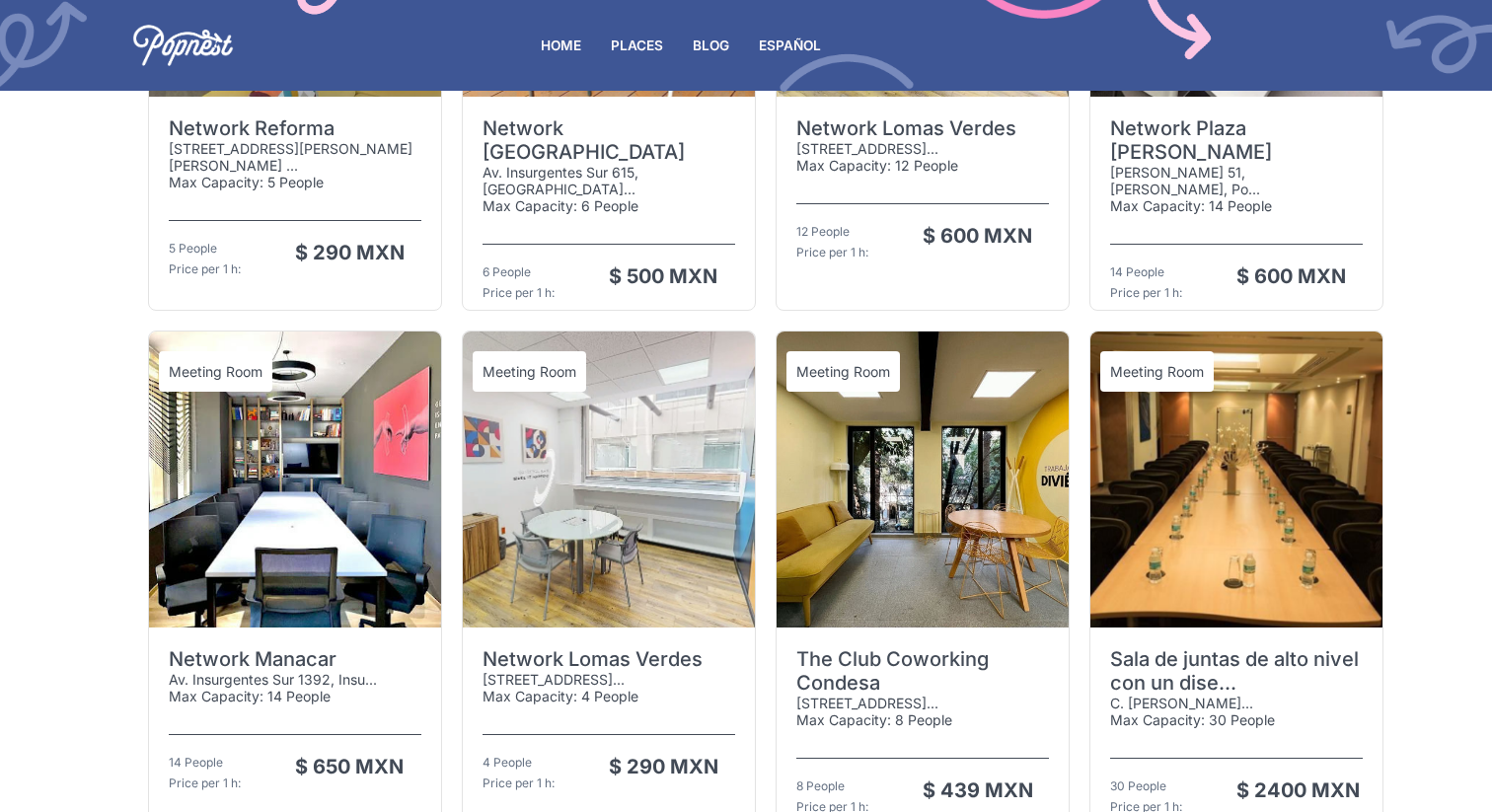 scroll, scrollTop: 6375, scrollLeft: 0, axis: vertical 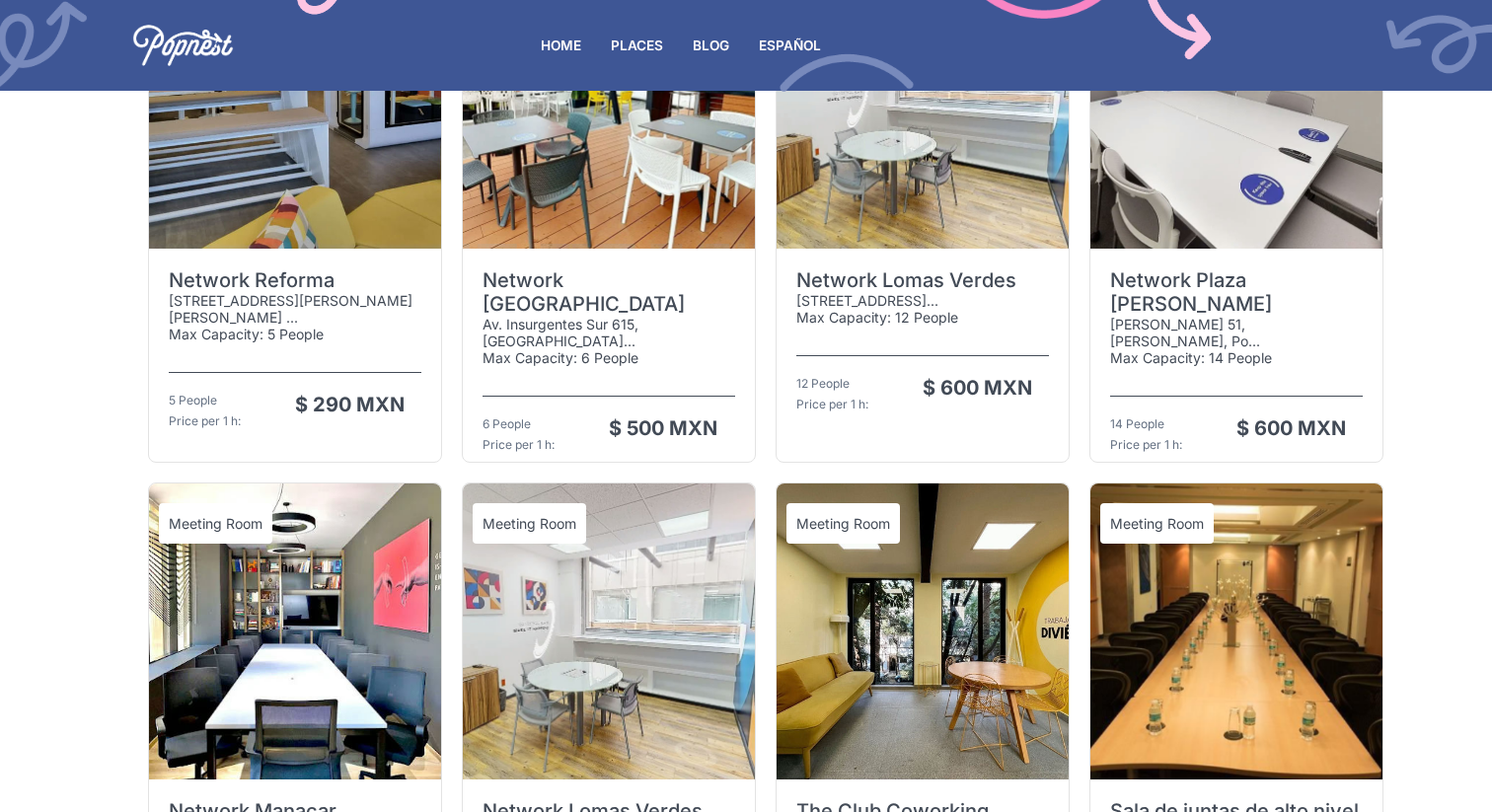 click at bounding box center (1236, 631) 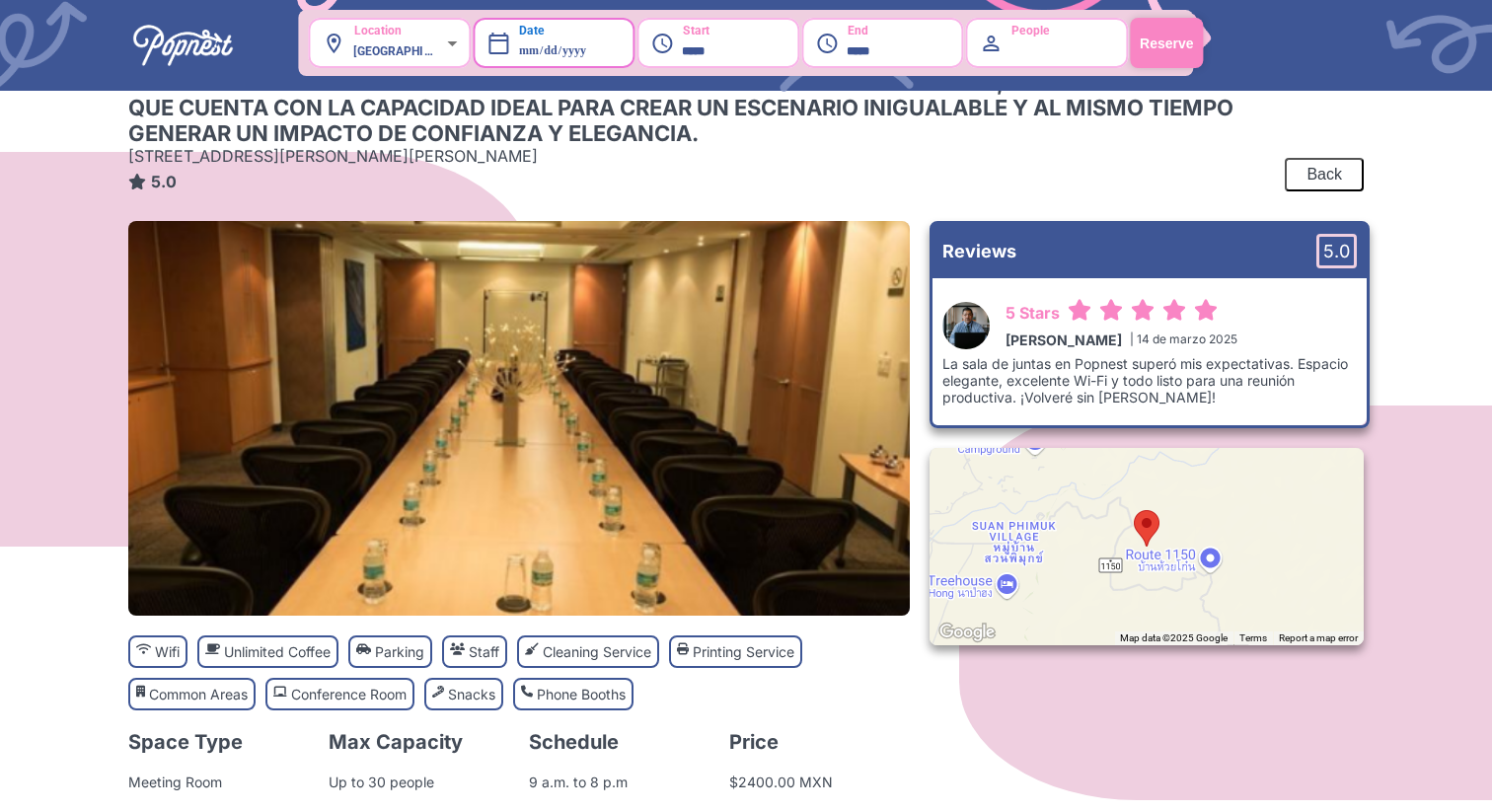 scroll, scrollTop: 0, scrollLeft: 0, axis: both 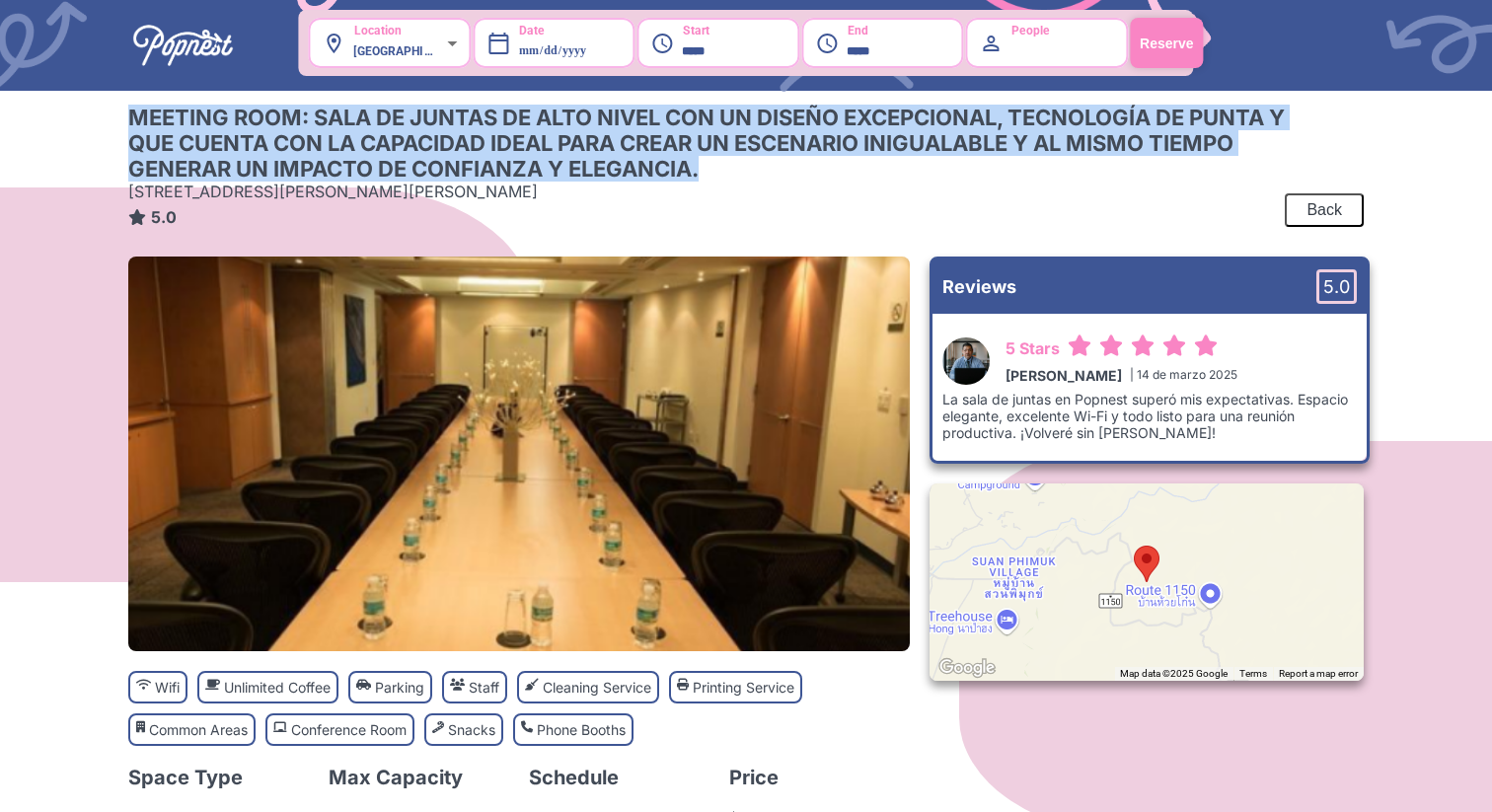 drag, startPoint x: 716, startPoint y: 179, endPoint x: 102, endPoint y: 106, distance: 618.32435 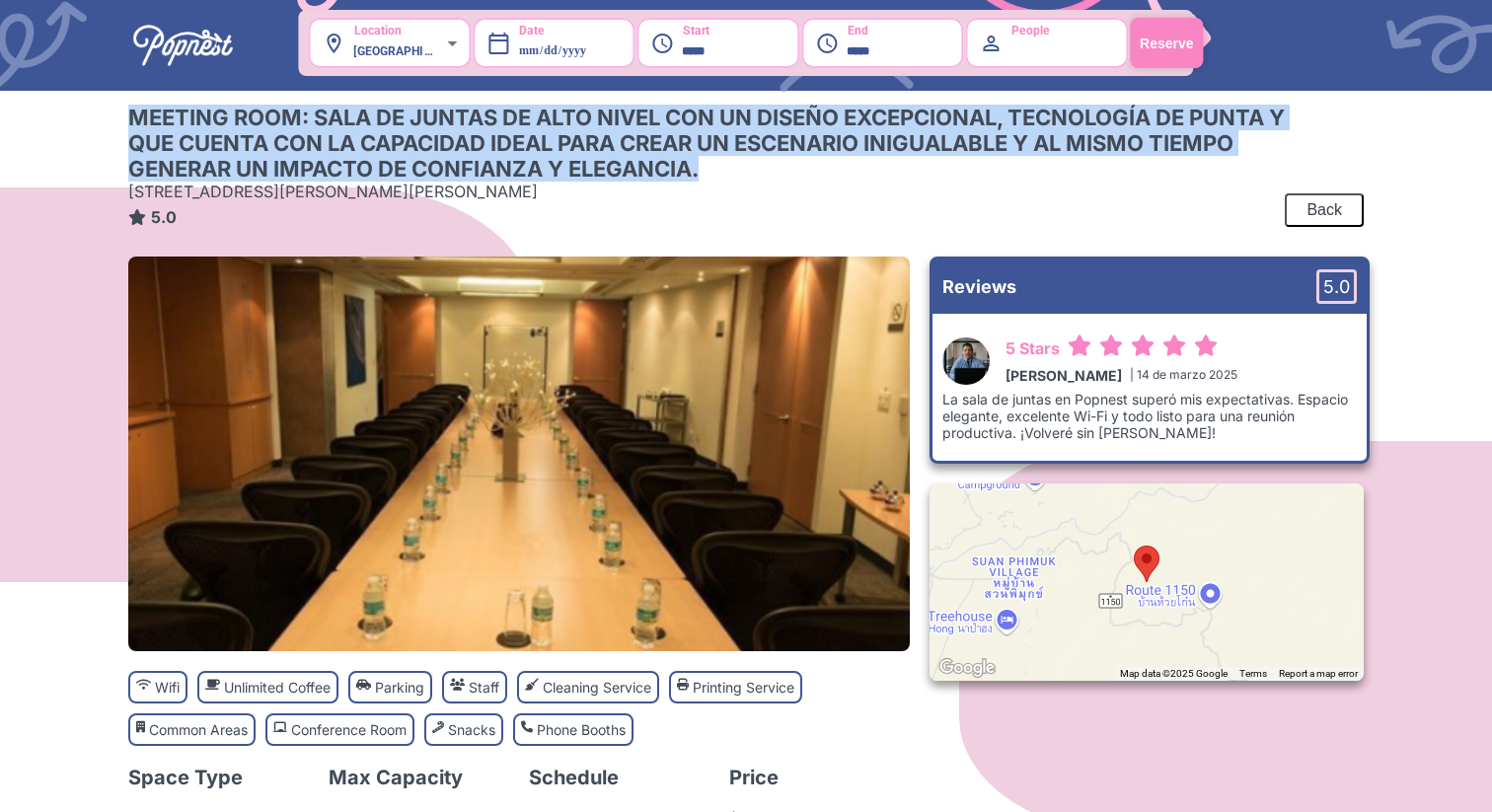 click on "Meeting Room: Sala de juntas de alto nivel con un diseño excepcional, tecnología de punta y que cuenta con la capacidad ideal para crear un escenario inigualable y al mismo tiempo generar un impacto de confianza y elegancia. C. Guillermo Gonzalez [STREET_ADDRESS][PERSON_NAME]    5.0  Back Wifi Unlimited Coffee Parking Staff Cleaning Service Printing Service Common Areas Conference Room Snacks Phone Booths Reviews  5.0   5   Stars    [PERSON_NAME]    | 14 de marzo 2025 La sala de juntas en Popnest superó mis expectativas. Espacio elegante, excelente Wi-Fi y todo listo para una reunión productiva. ¡Volveré sin [PERSON_NAME]! Space Type Meeting Room Max Capacity Up to 30 people Schedule 9 a.m. to 8 p.m Price $2400.00 MXN Reviews  5.0   5   Stars    [PERSON_NAME]    | 14 de marzo 2025 La sala de juntas en Popnest superó mis expectativas. Espacio elegante, excelente Wi-Fi y todo listo para una reunión productiva. ¡Volveré sin [PERSON_NAME]! Keyboard shortcuts" at bounding box center [746, 437] 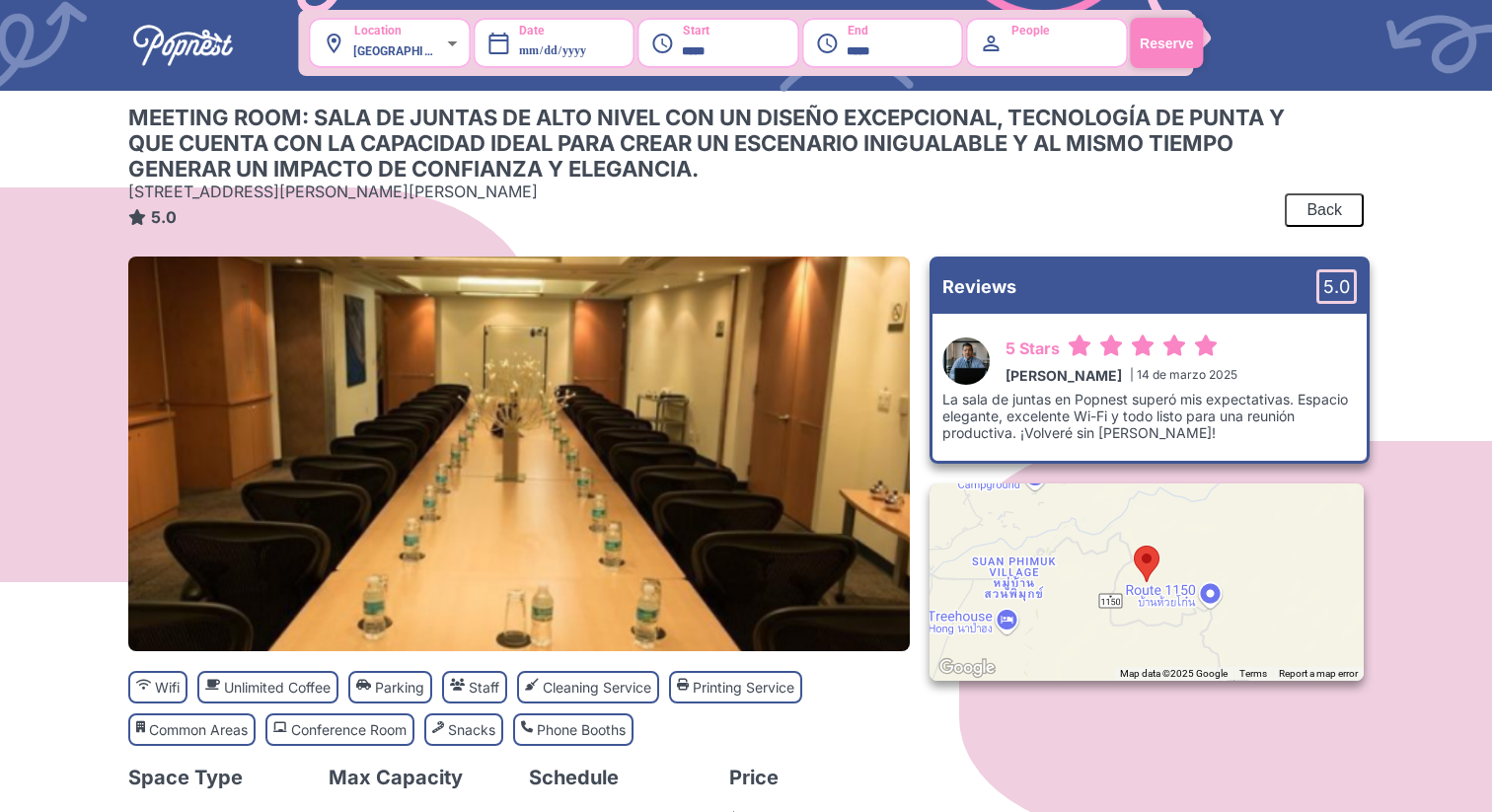click on "Meeting Room: Sala de juntas de alto nivel con un diseño excepcional, tecnología de punta y que cuenta con la capacidad ideal para crear un escenario inigualable y al mismo tiempo generar un impacto de confianza y elegancia. [STREET_ADDRESS][PERSON_NAME][PERSON_NAME]    5.0" at bounding box center (707, 161) 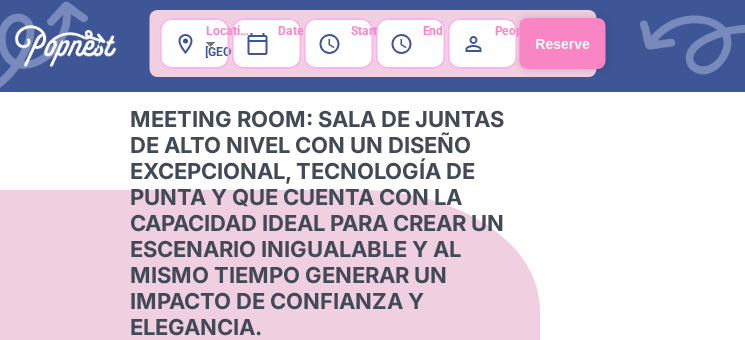 click on "Meeting Room: Sala de juntas de alto nivel con un diseño excepcional, tecnología de punta y que cuenta con la capacidad ideal para crear un escenario inigualable y al mismo tiempo generar un impacto de confianza y elegancia." at bounding box center [317, 223] 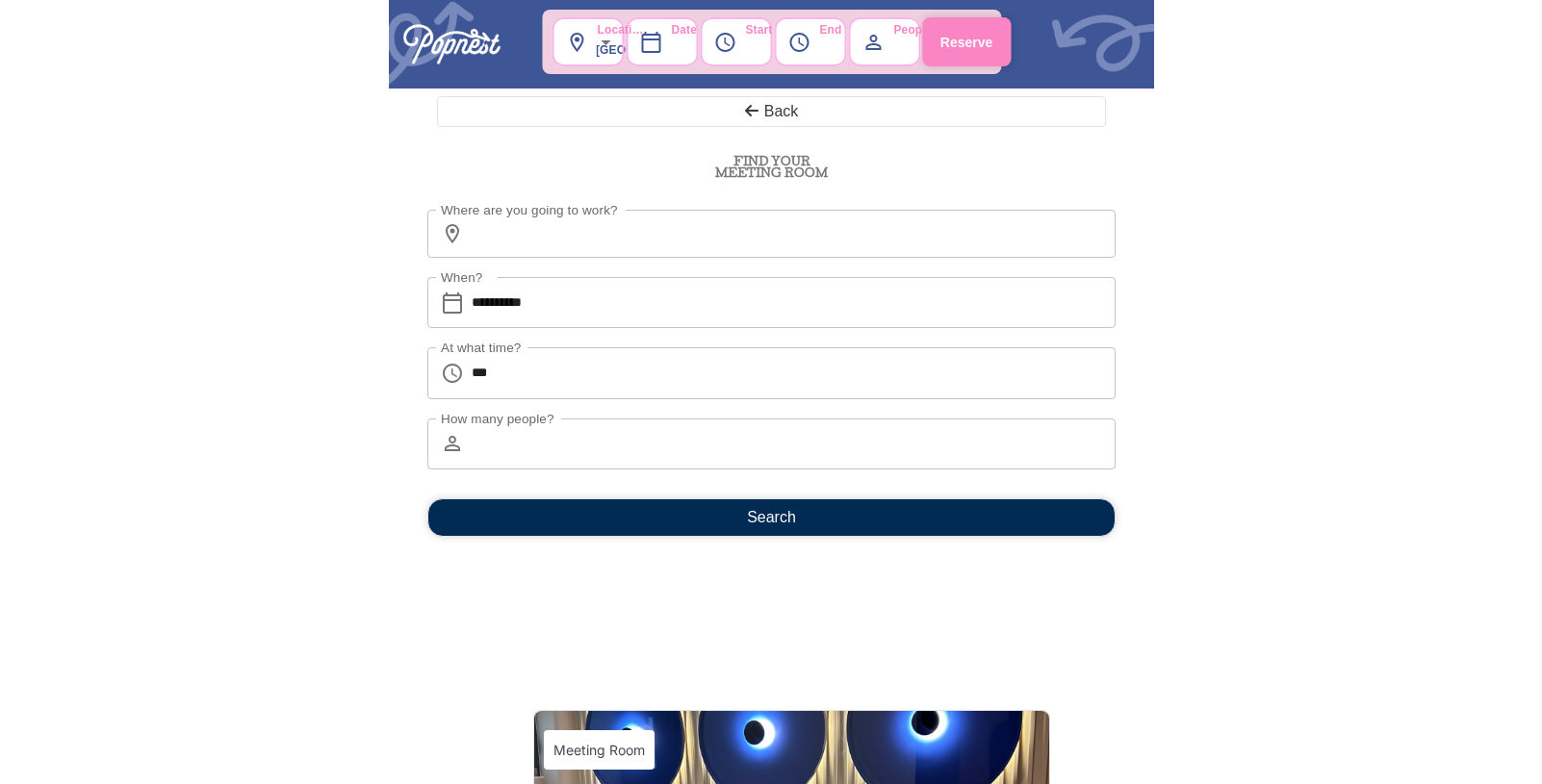 scroll, scrollTop: 0, scrollLeft: 0, axis: both 